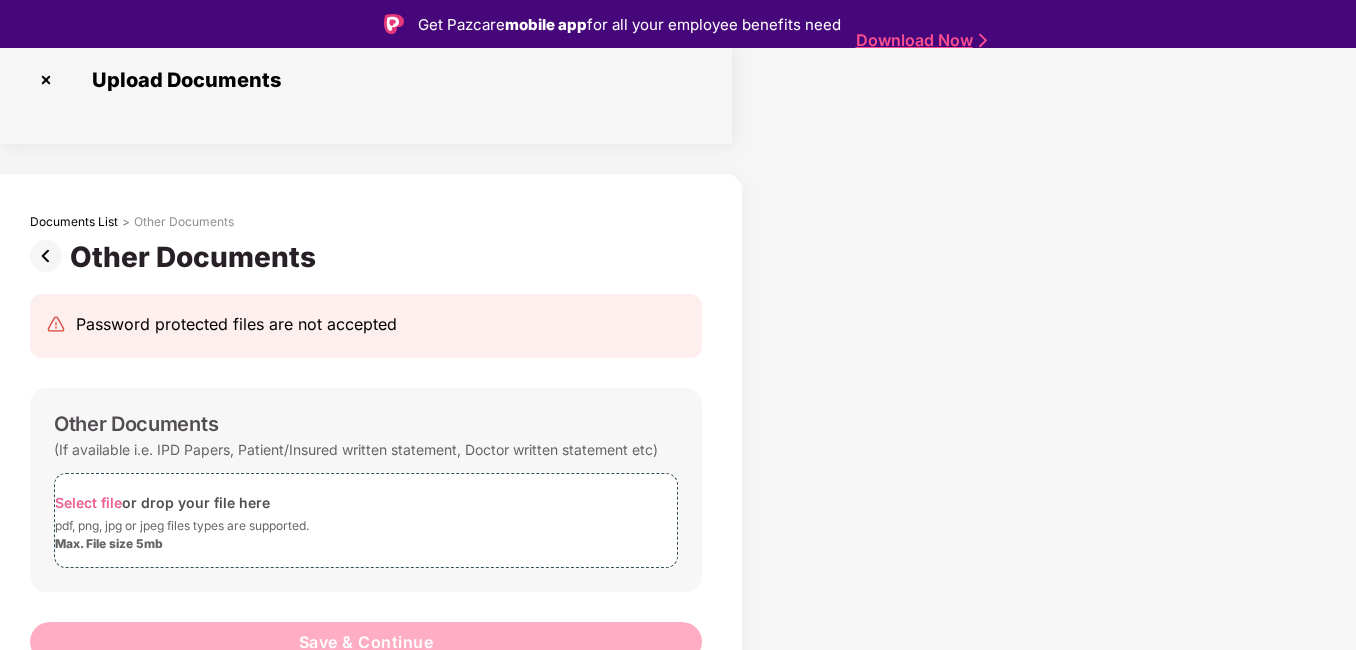 scroll, scrollTop: 48, scrollLeft: 0, axis: vertical 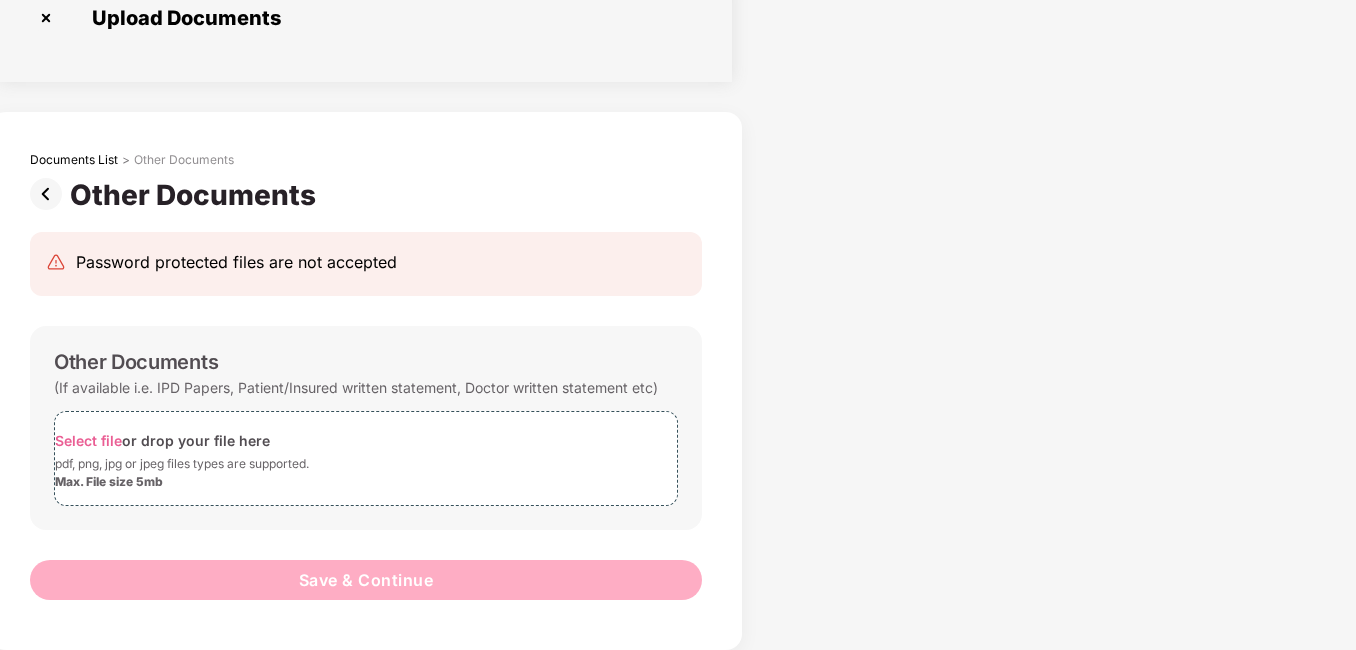 click at bounding box center [46, 18] 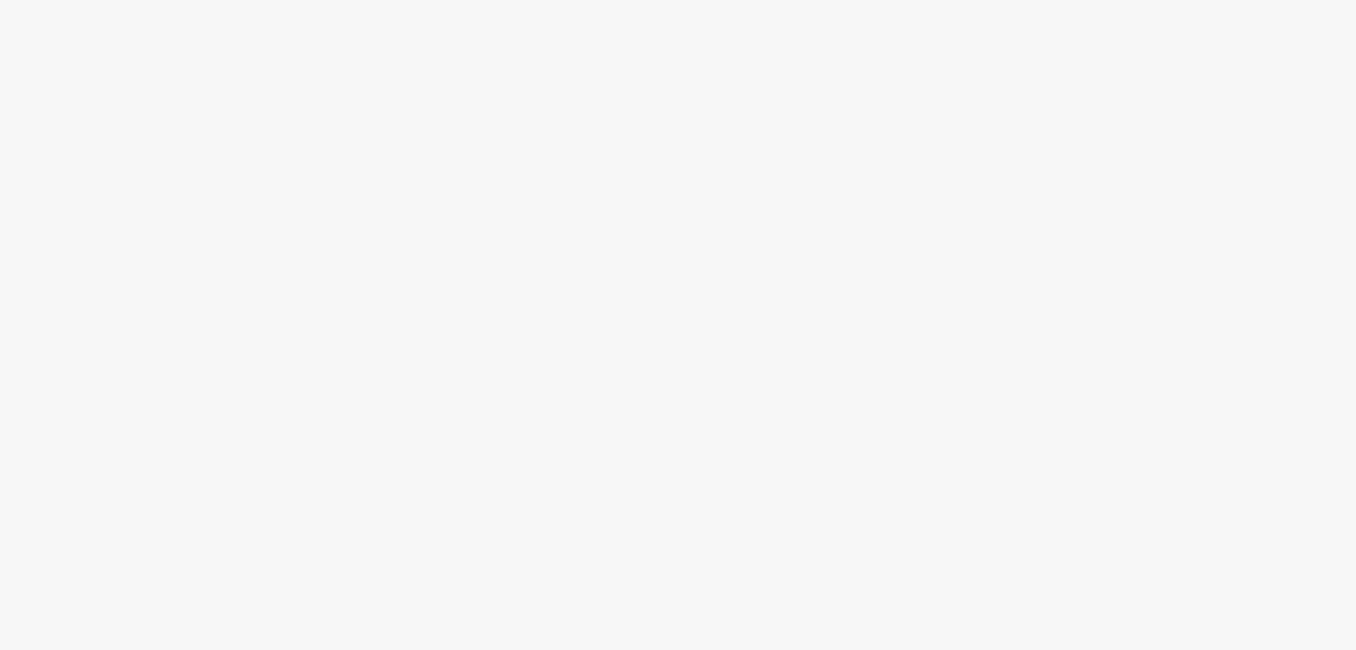 scroll, scrollTop: 0, scrollLeft: 0, axis: both 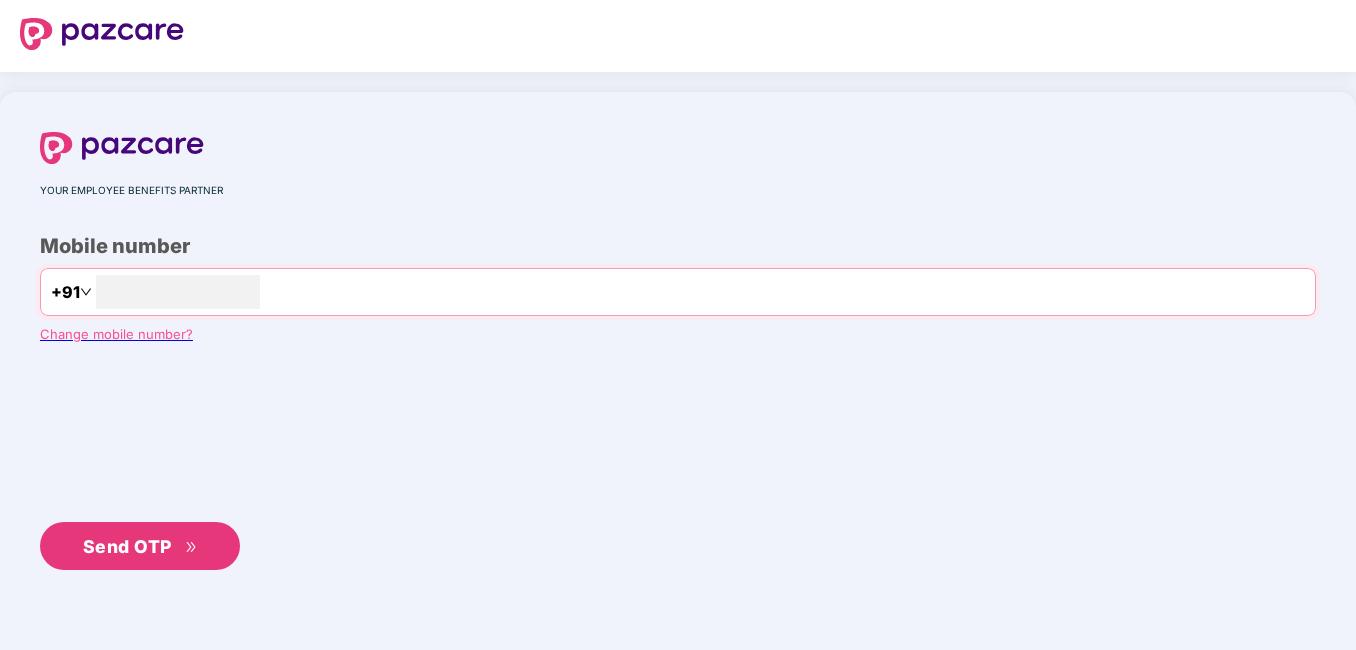 type on "**********" 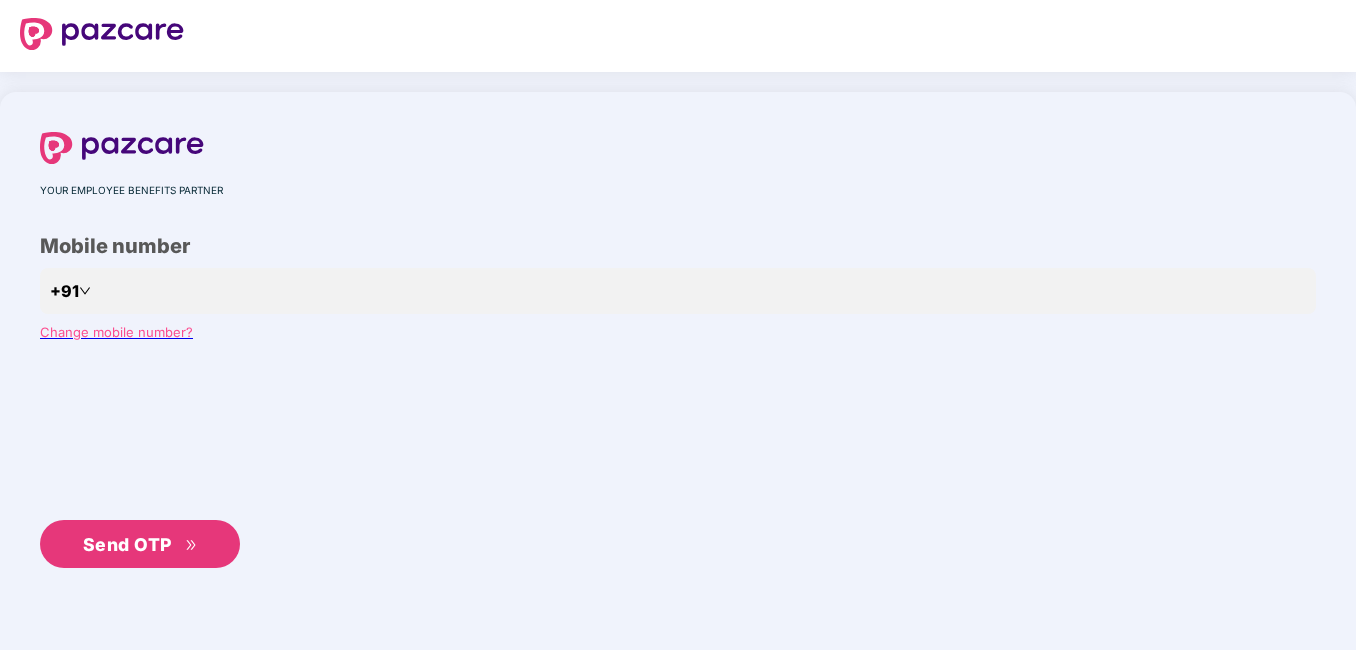 click on "Send OTP" at bounding box center [127, 544] 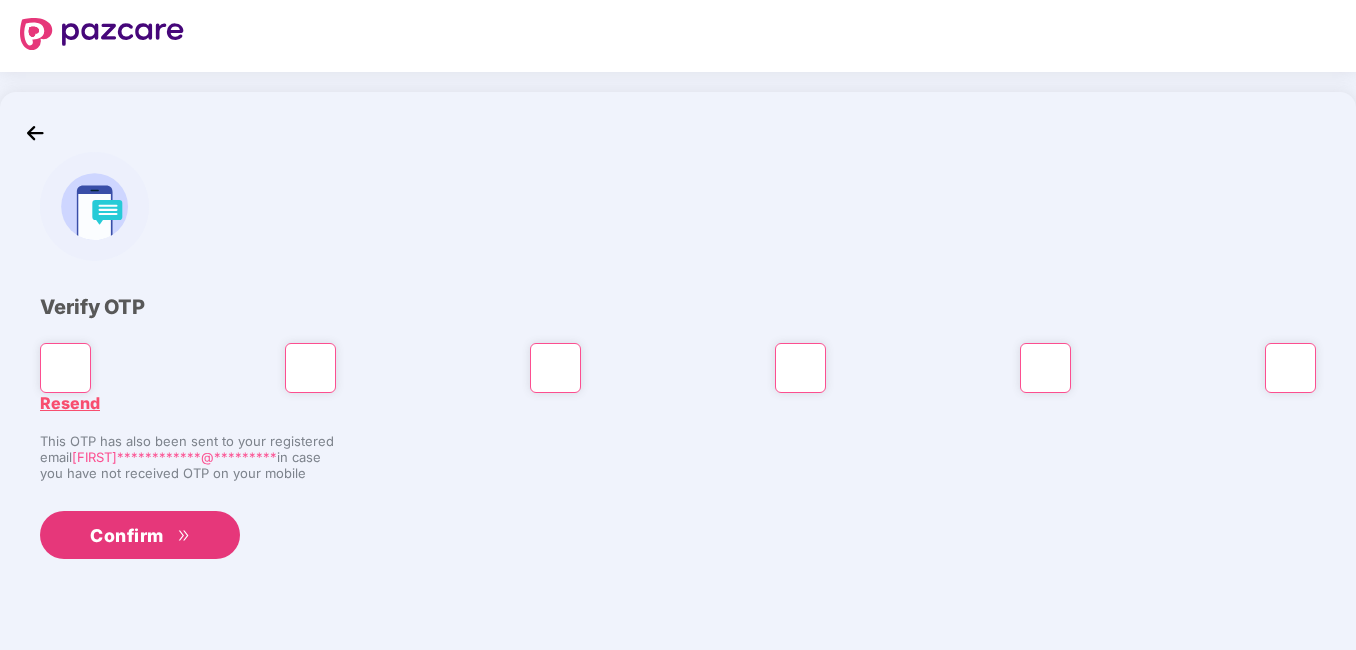 type on "*" 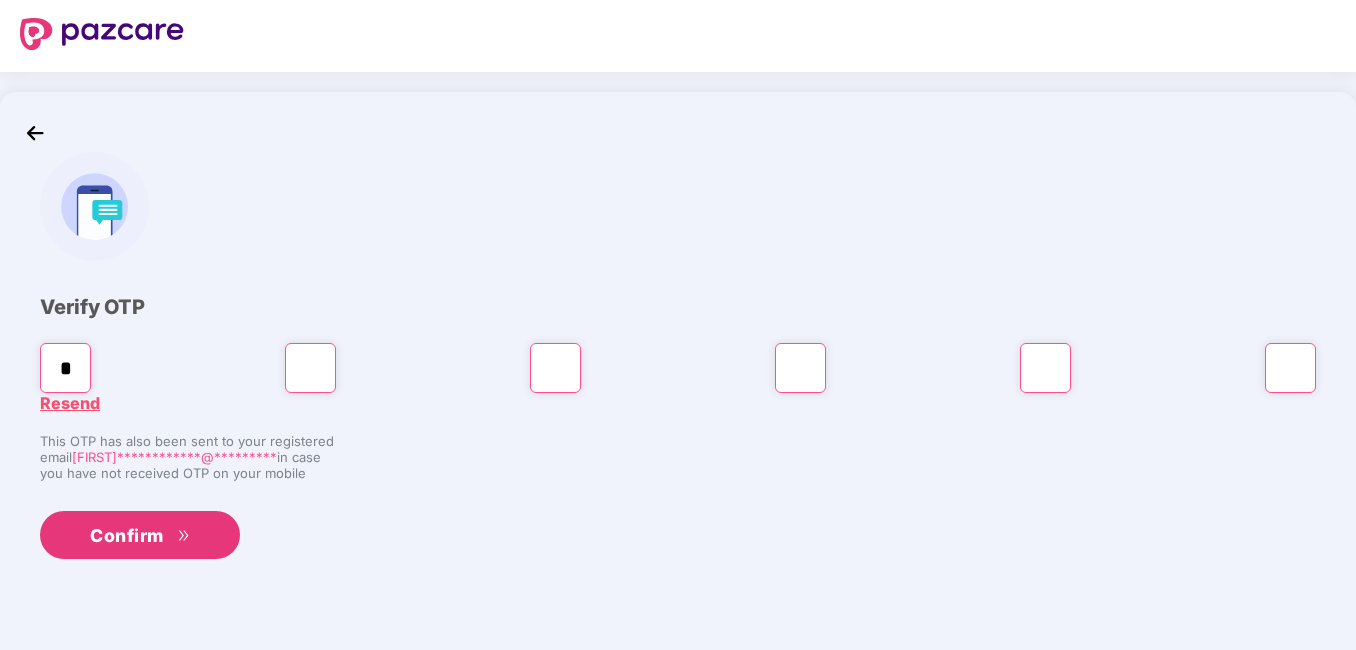 type on "*" 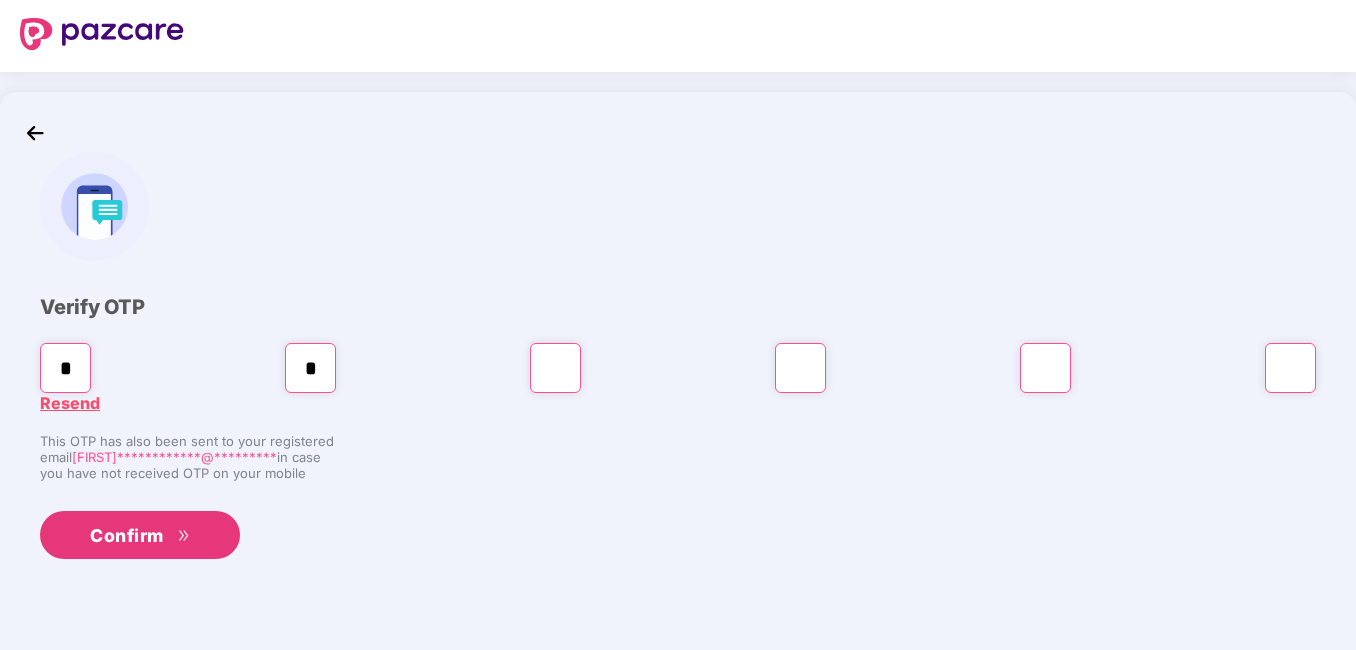 type on "*" 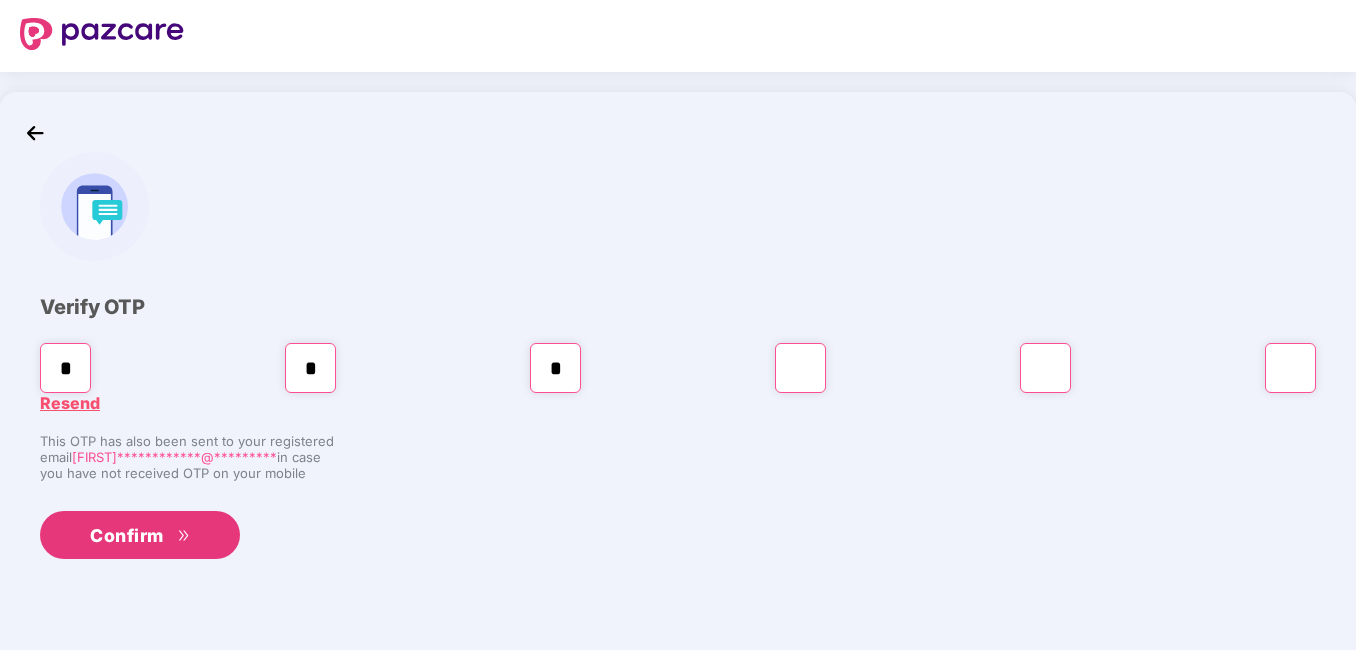 type on "*" 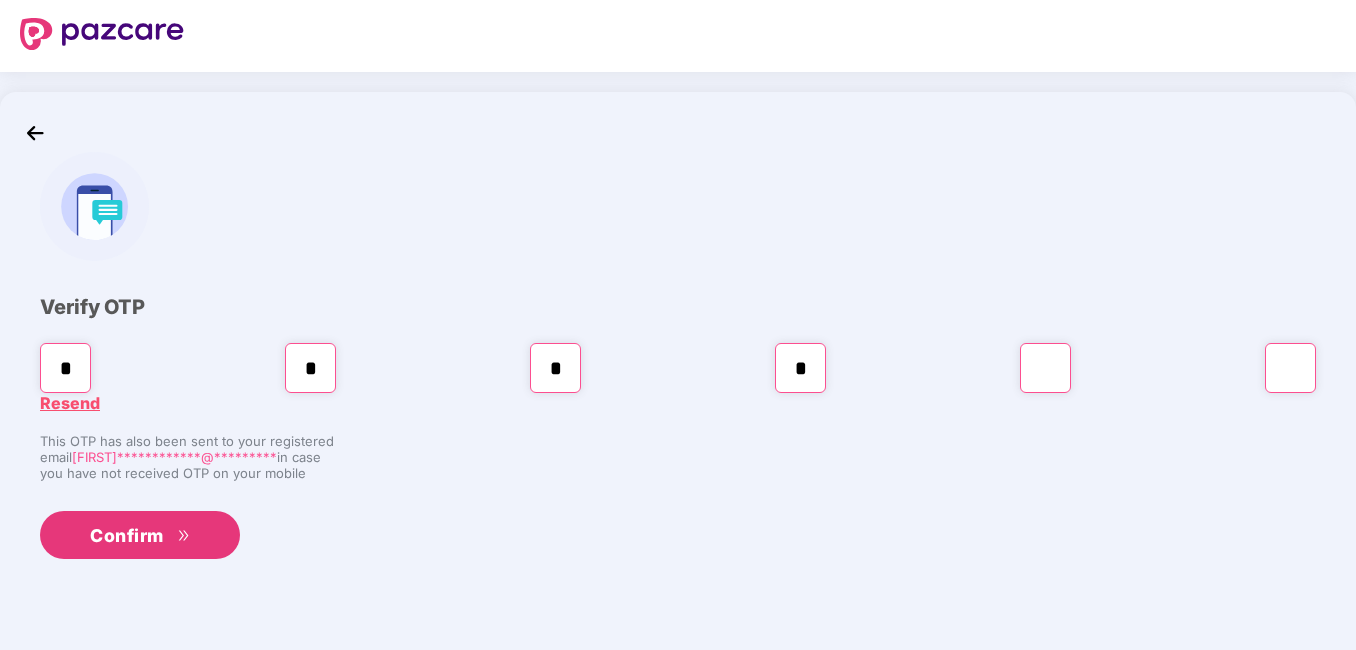 type on "*" 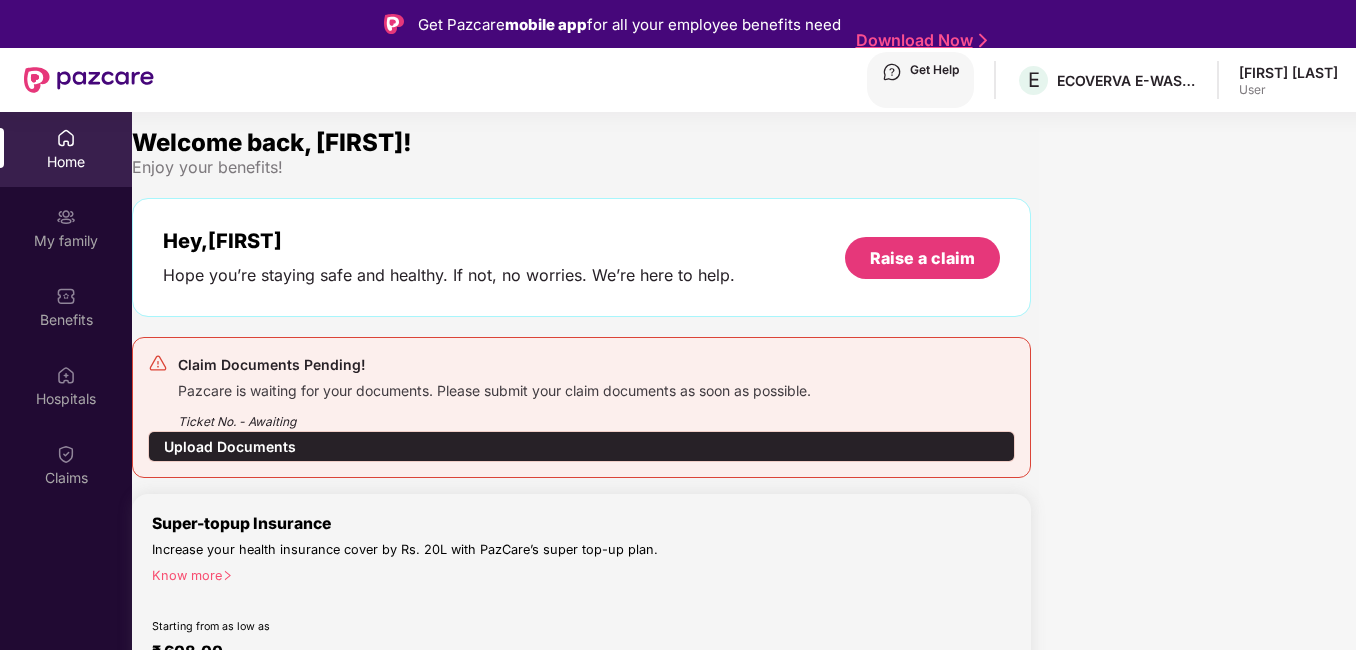 click on "Upload Documents" at bounding box center (581, 446) 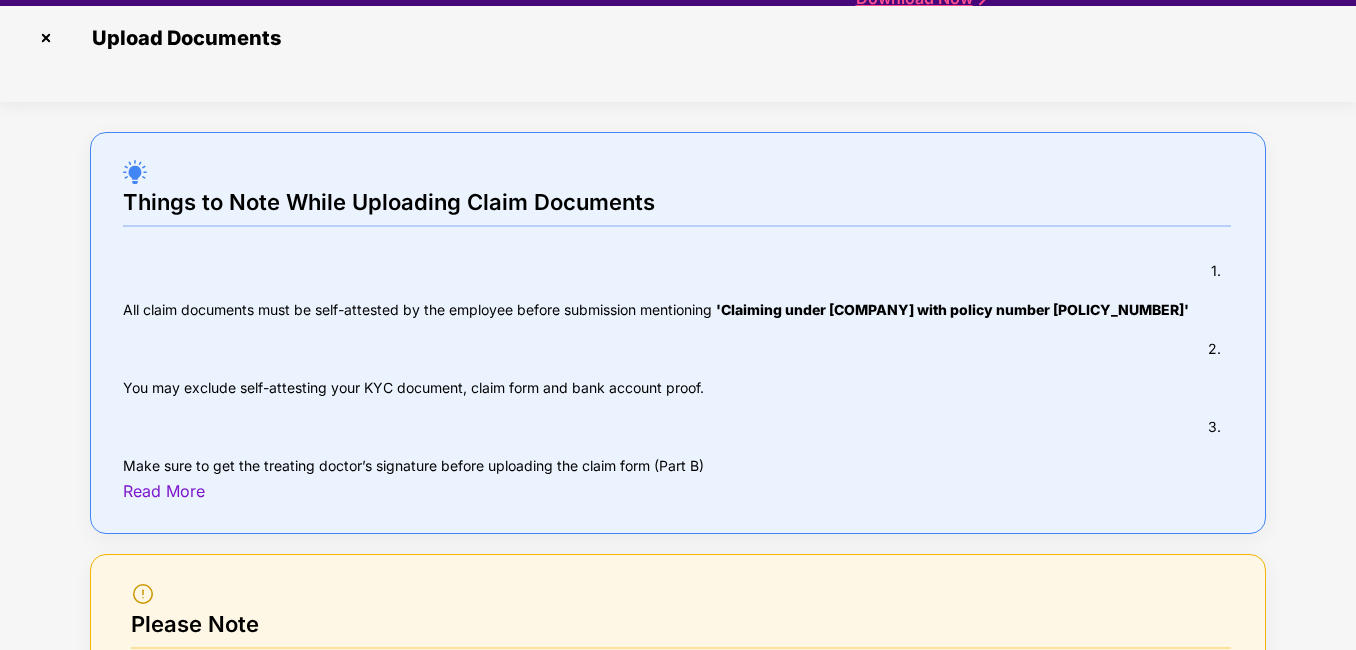 scroll, scrollTop: 48, scrollLeft: 0, axis: vertical 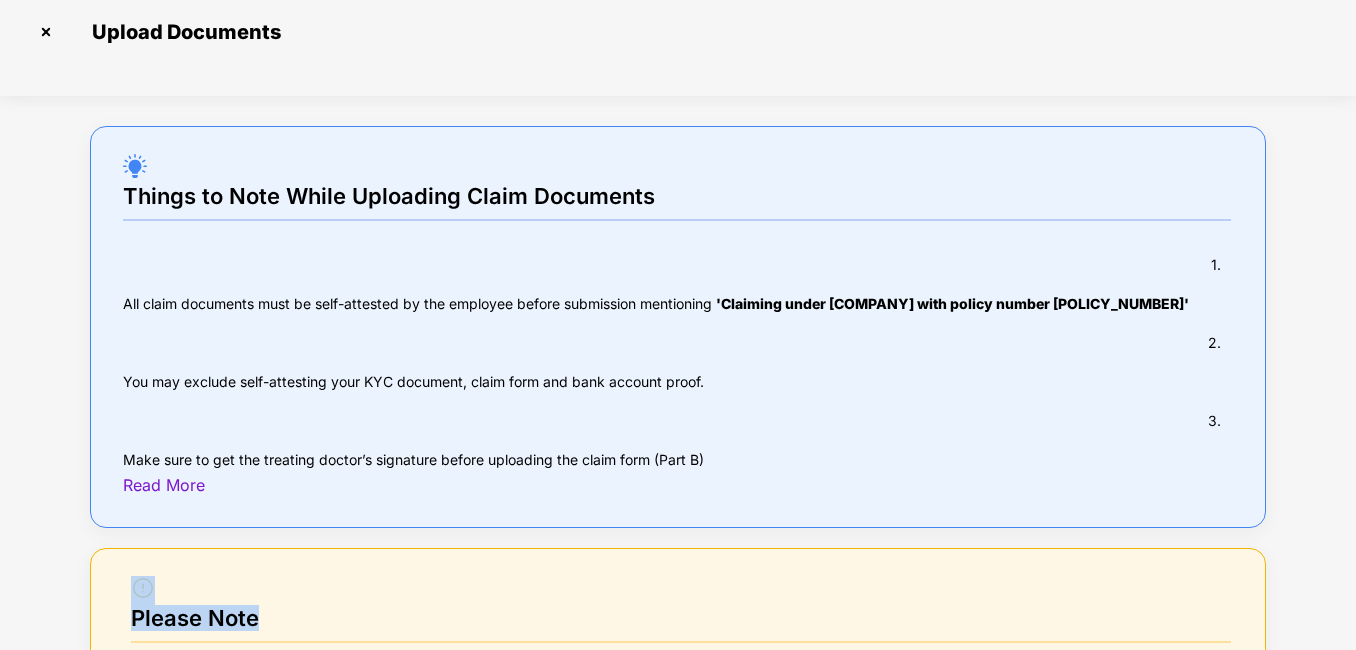 drag, startPoint x: 1353, startPoint y: 447, endPoint x: 1354, endPoint y: 526, distance: 79.00633 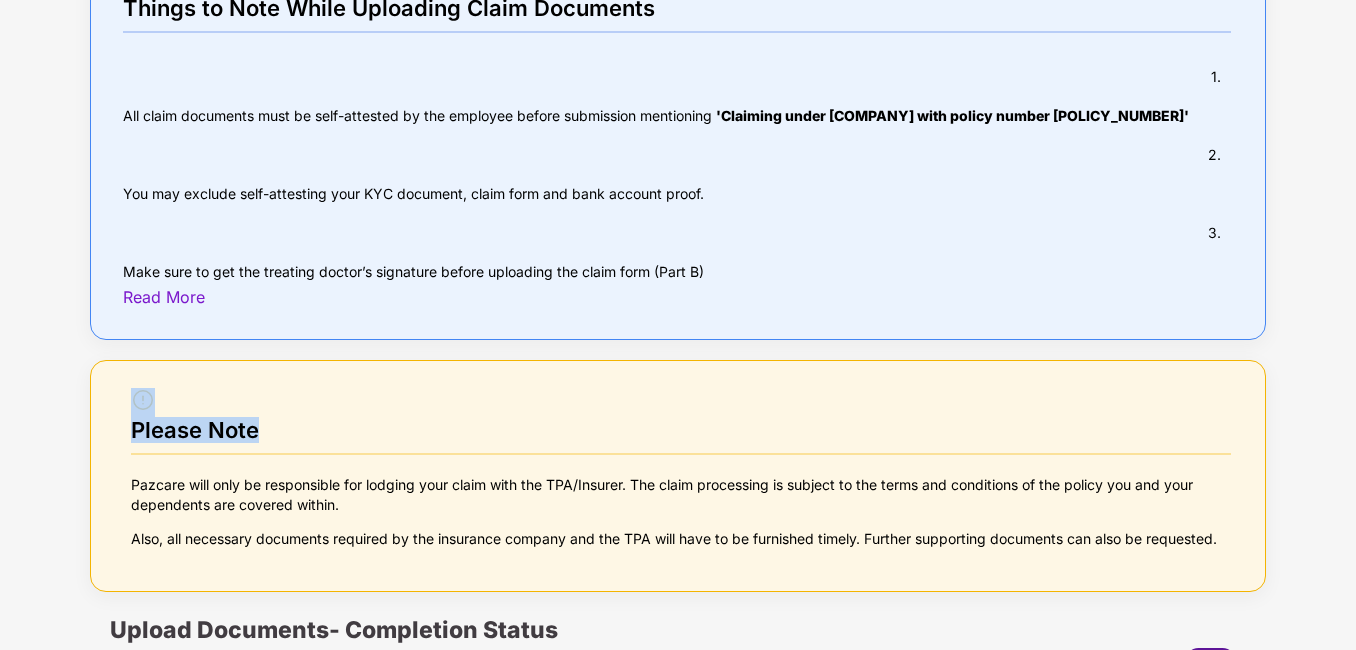 scroll, scrollTop: 234, scrollLeft: 0, axis: vertical 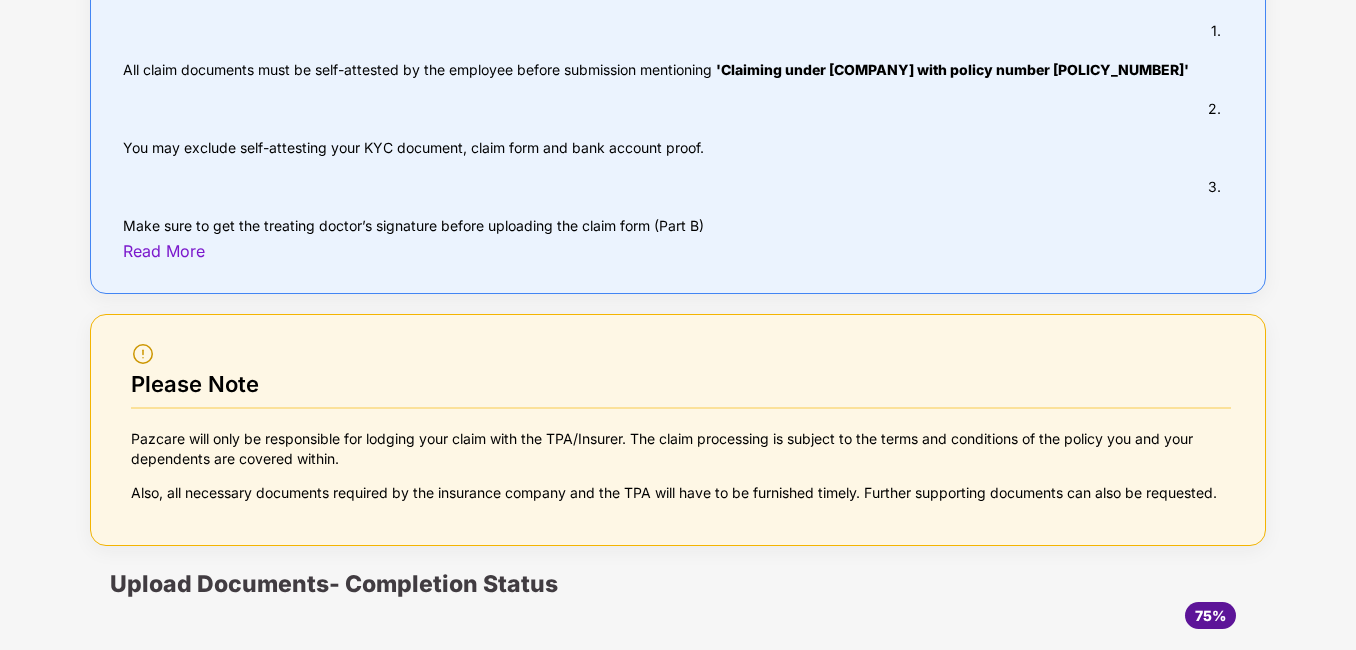 click on "Upload documents like Doctor Prescription, Self attested file etc if available." at bounding box center [678, 1367] 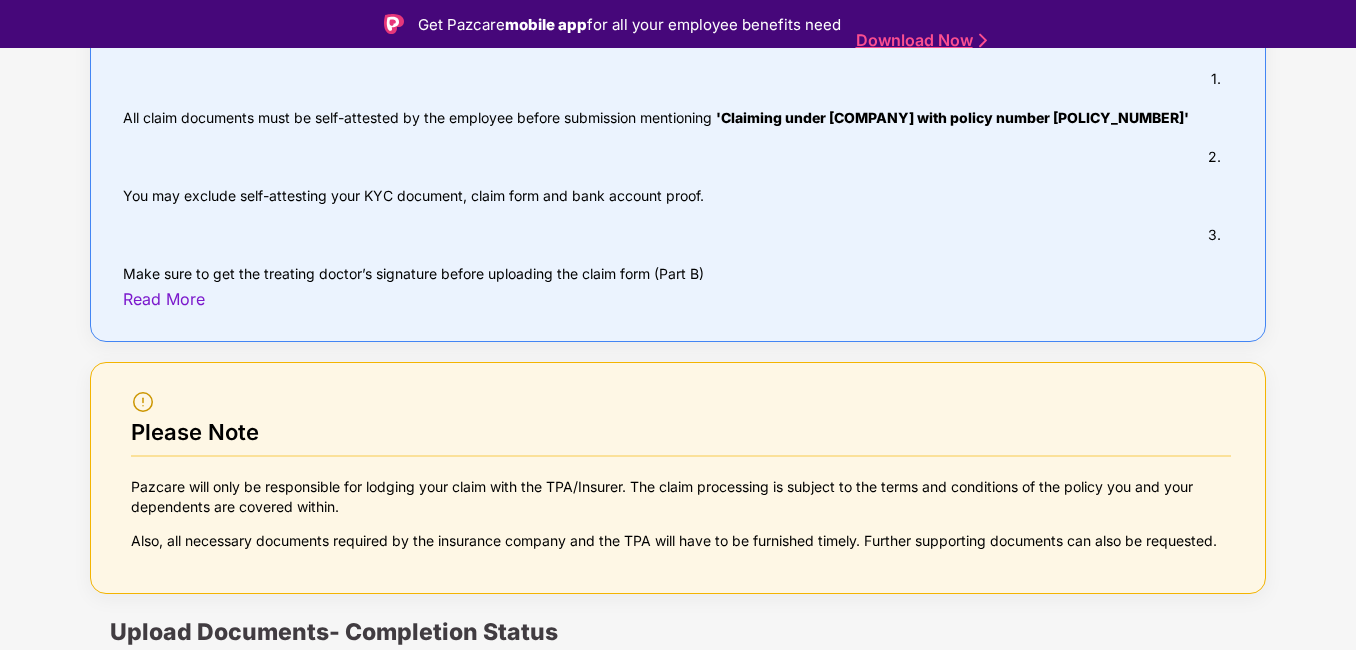 drag, startPoint x: 940, startPoint y: 422, endPoint x: 966, endPoint y: 507, distance: 88.88757 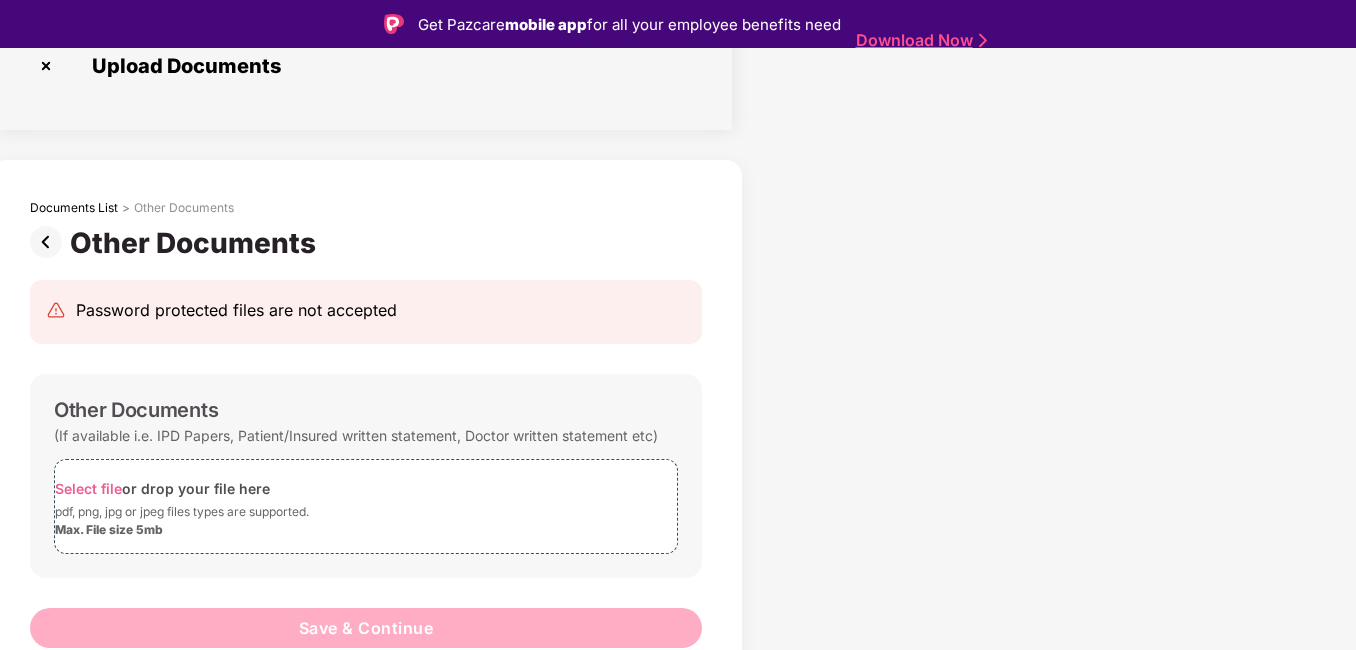 click on "pdf, png, jpg or jpeg files types are supported." at bounding box center [366, 512] 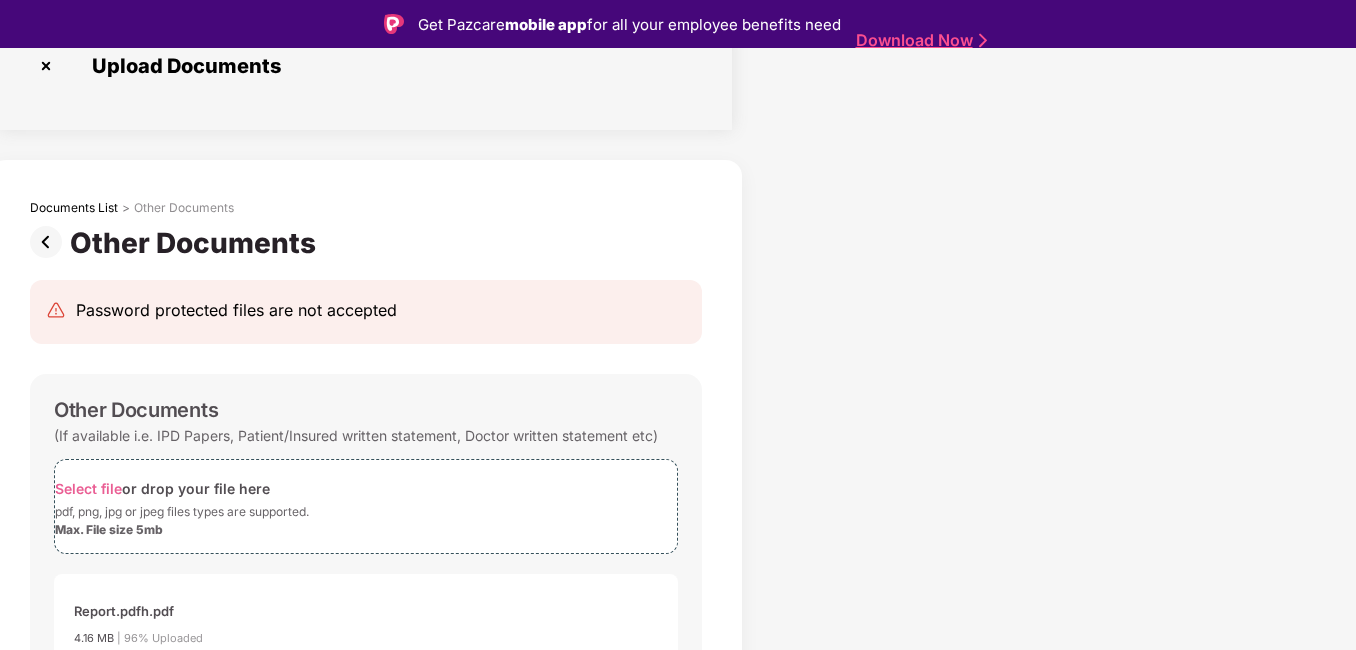 scroll, scrollTop: 48, scrollLeft: 0, axis: vertical 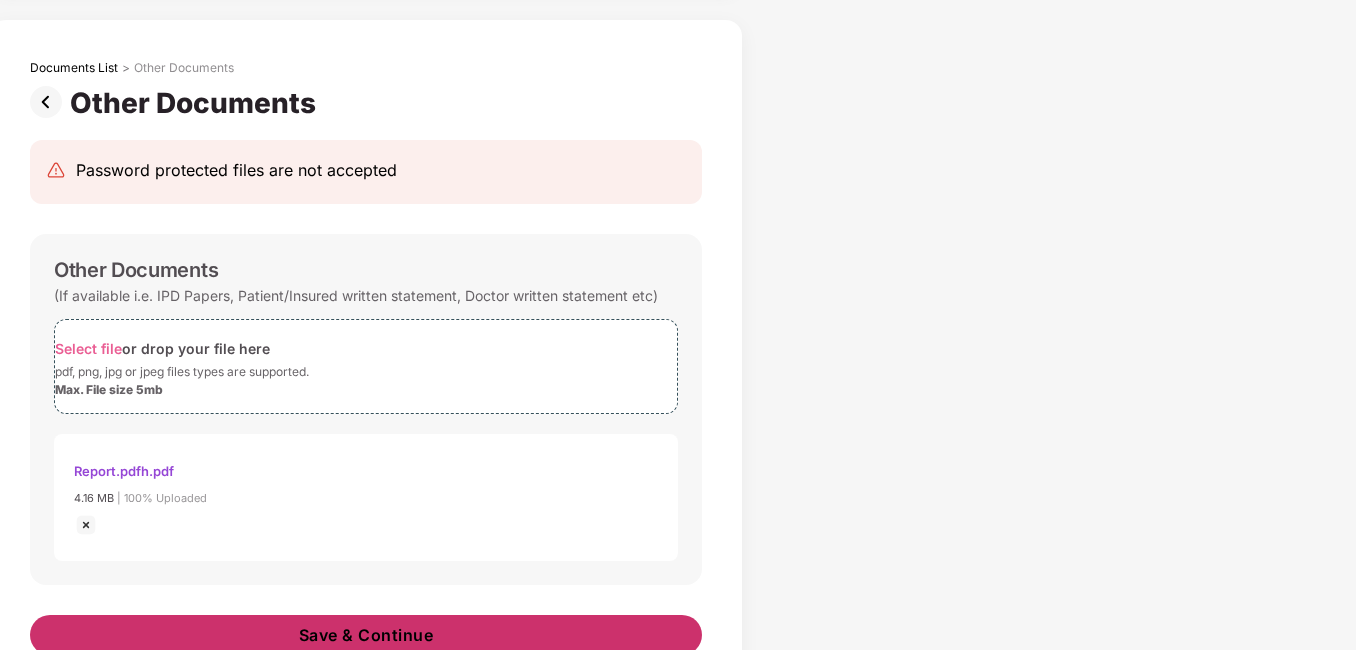 click on "Save & Continue" at bounding box center [366, 635] 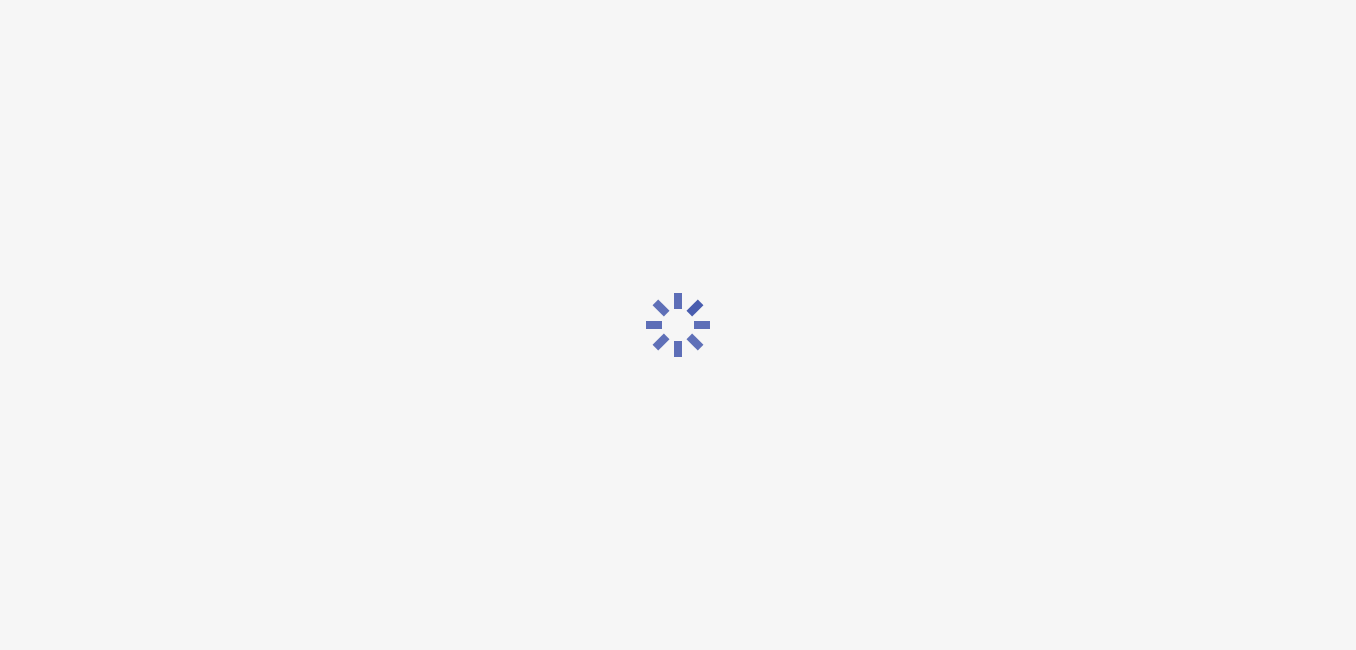 scroll, scrollTop: 0, scrollLeft: 0, axis: both 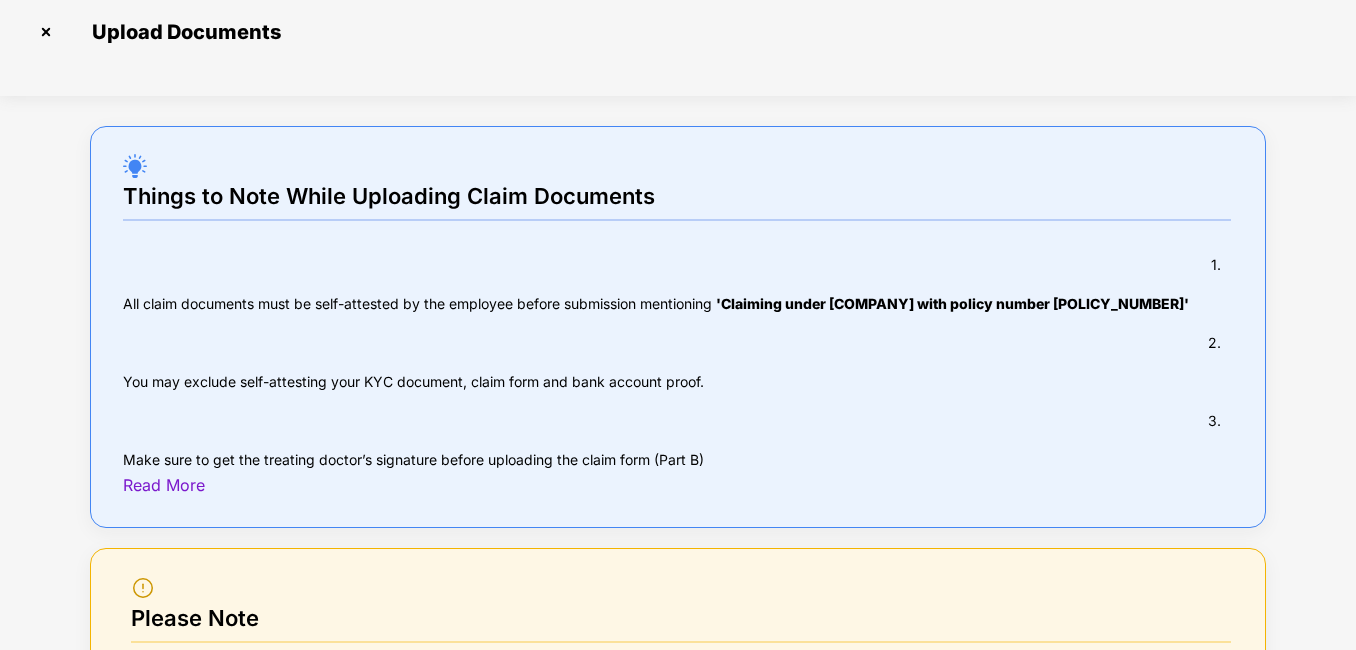 click at bounding box center [678, 897] 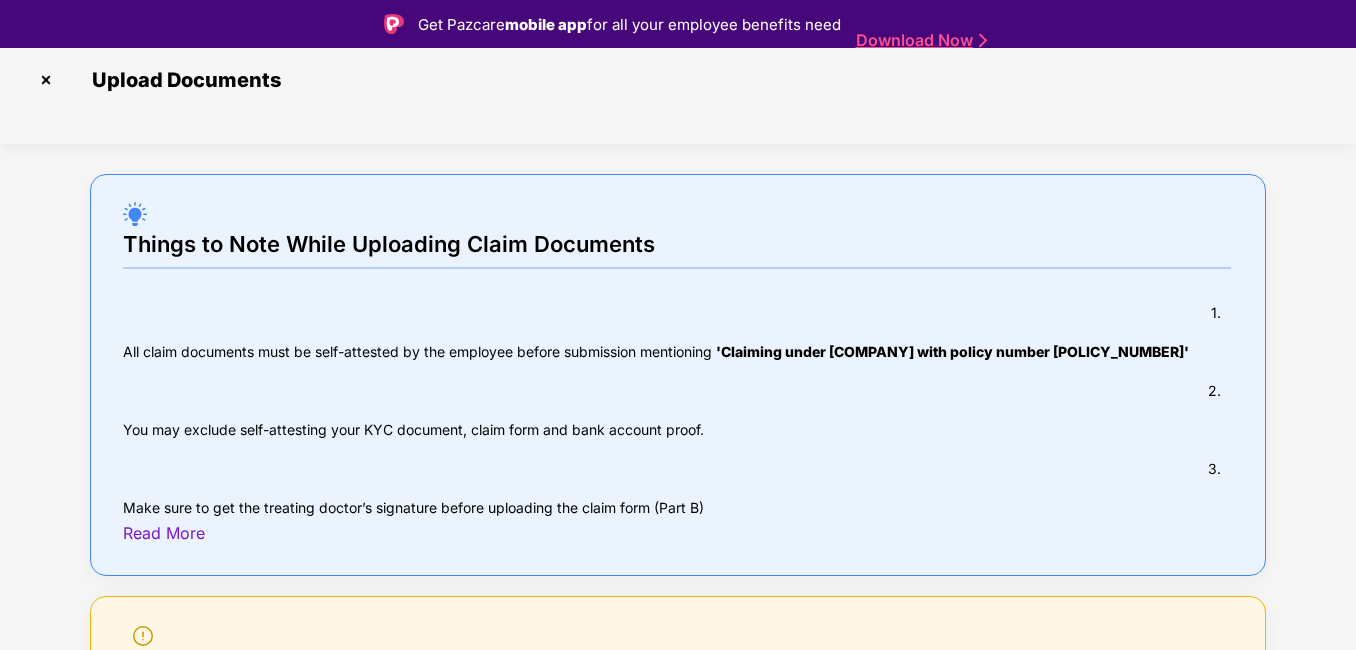 click on "View Example to Proceed" at bounding box center [330, 1286] 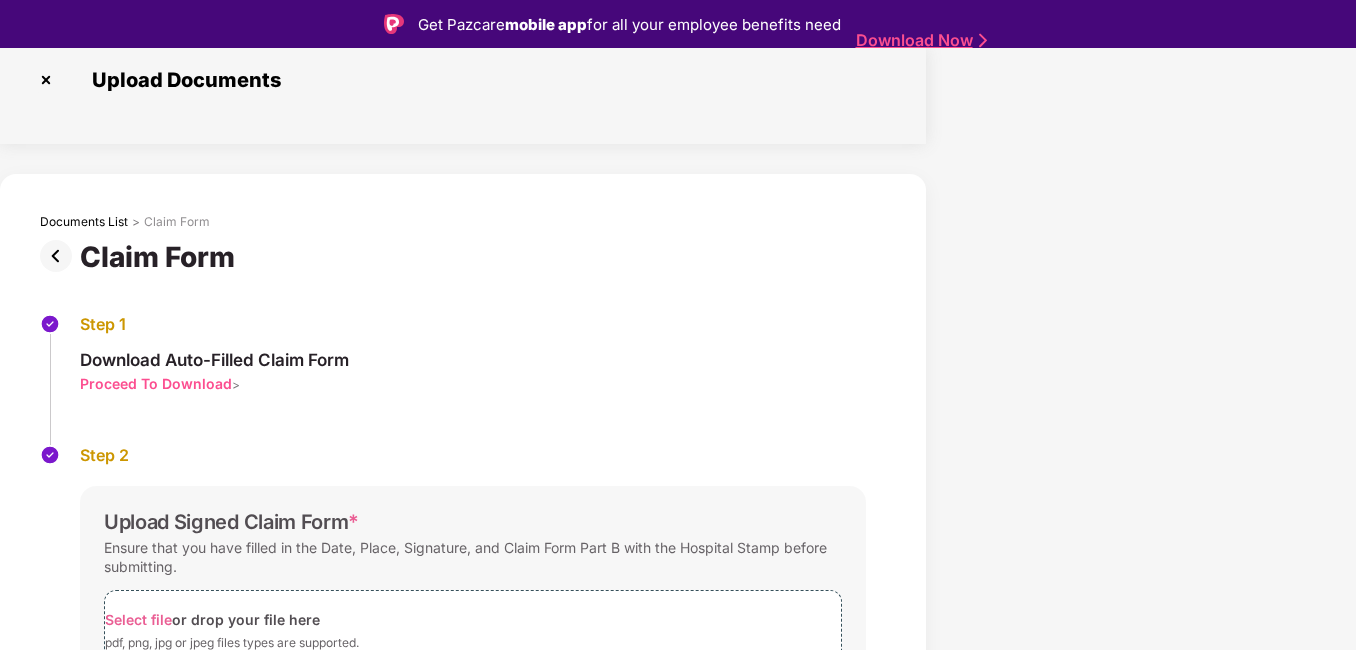 scroll, scrollTop: 48, scrollLeft: 0, axis: vertical 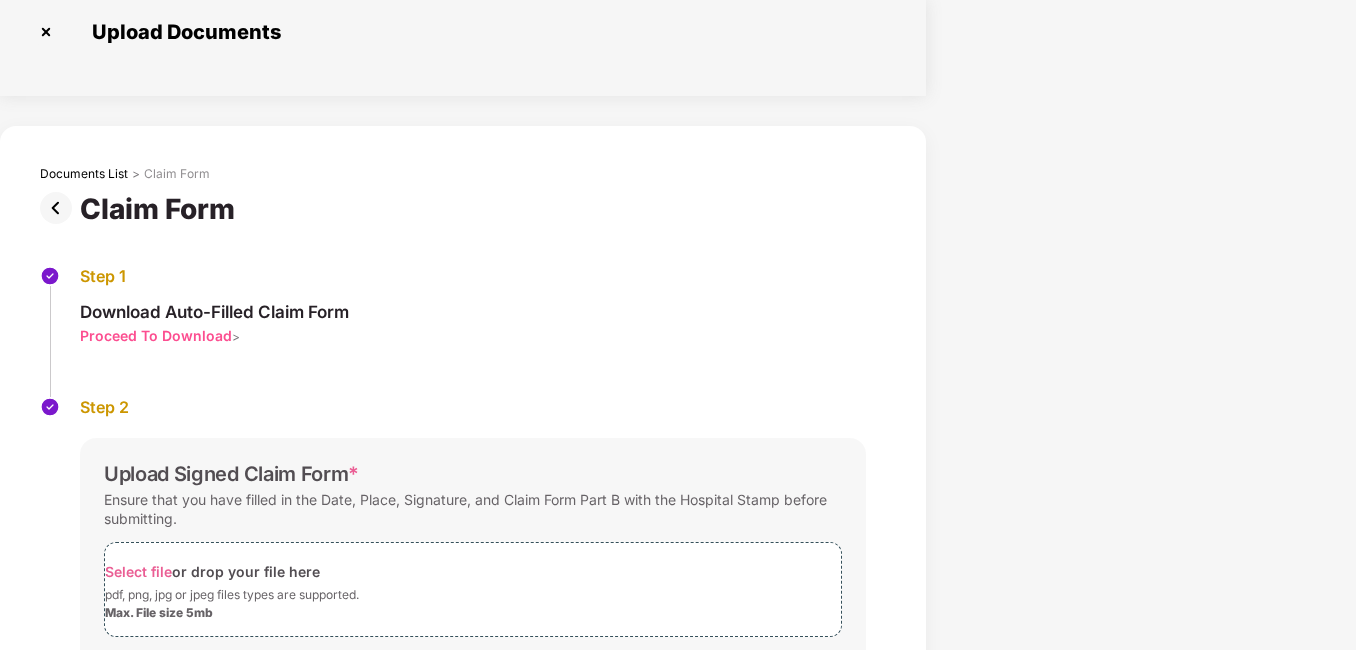 click on "Documents List > Claim Form   Claim Form Step 1 Download Auto-Filled Claim Form Proceed To Download  > Step 2 Upload Signed Claim Form * Ensure that you have filled in the Date, Place, Signature, and Claim Form Part B with the Hospital Stamp before submitting.   Select file  or drop your file here pdf, png, jpg or jpeg files types are supported. Max. File size 5mb   Claim.pdf 1.64 MB    | 100% Uploaded If you face any issue while generating the auto-filled claim form click   here" at bounding box center (463, 522) 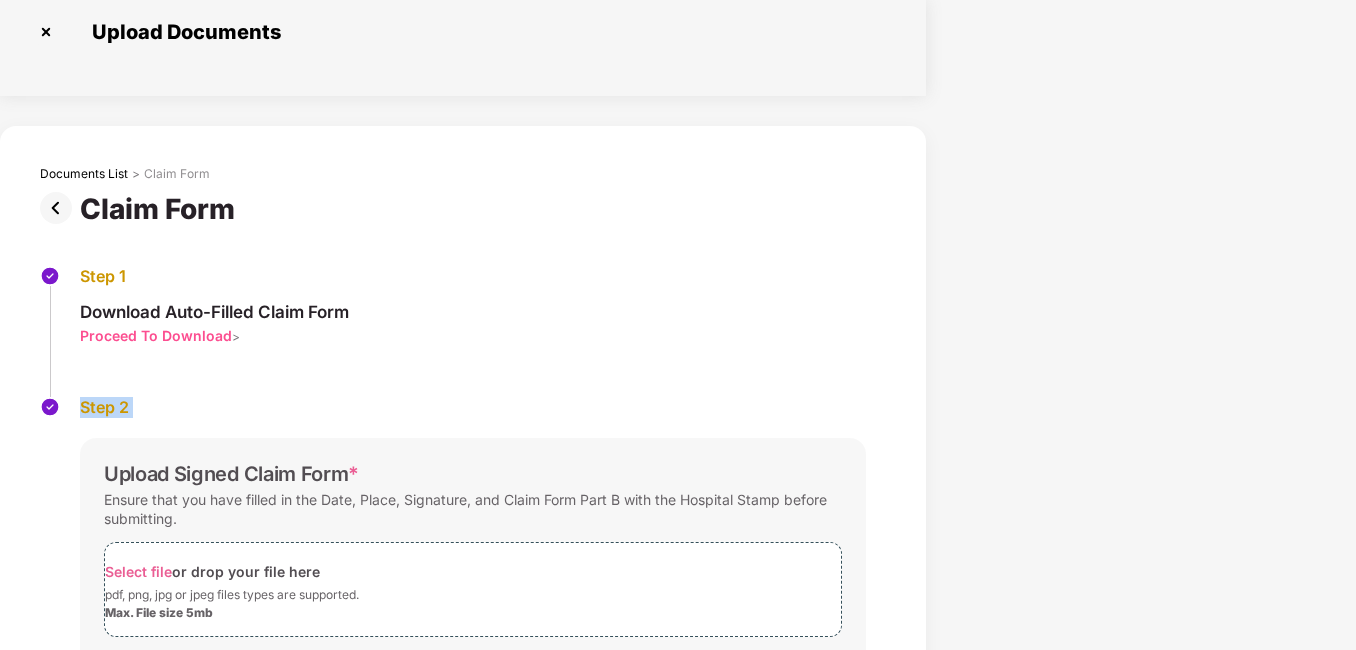 click on "Documents List > Claim Form   Claim Form Step 1 Download Auto-Filled Claim Form Proceed To Download  > Step 2 Upload Signed Claim Form * Ensure that you have filled in the Date, Place, Signature, and Claim Form Part B with the Hospital Stamp before submitting.   Select file  or drop your file here pdf, png, jpg or jpeg files types are supported. Max. File size 5mb   Claim.pdf 1.64 MB    | 100% Uploaded If you face any issue while generating the auto-filled claim form click   here" at bounding box center (463, 522) 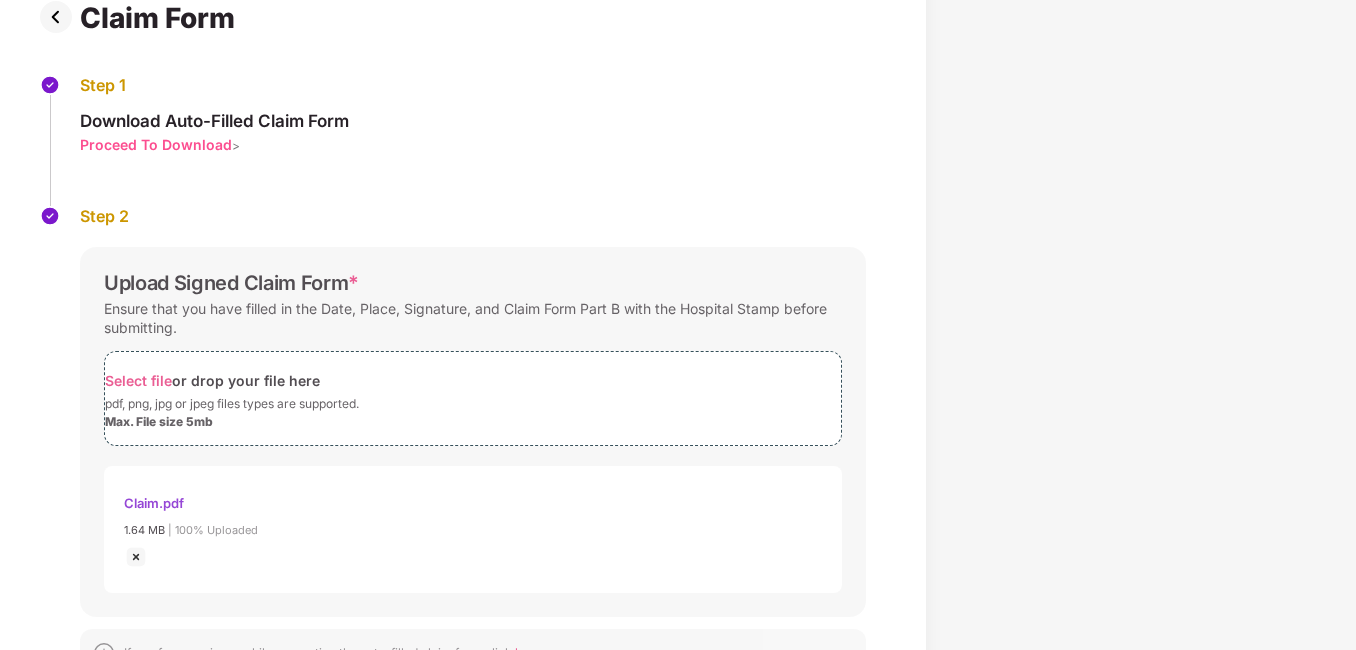 scroll, scrollTop: 217, scrollLeft: 0, axis: vertical 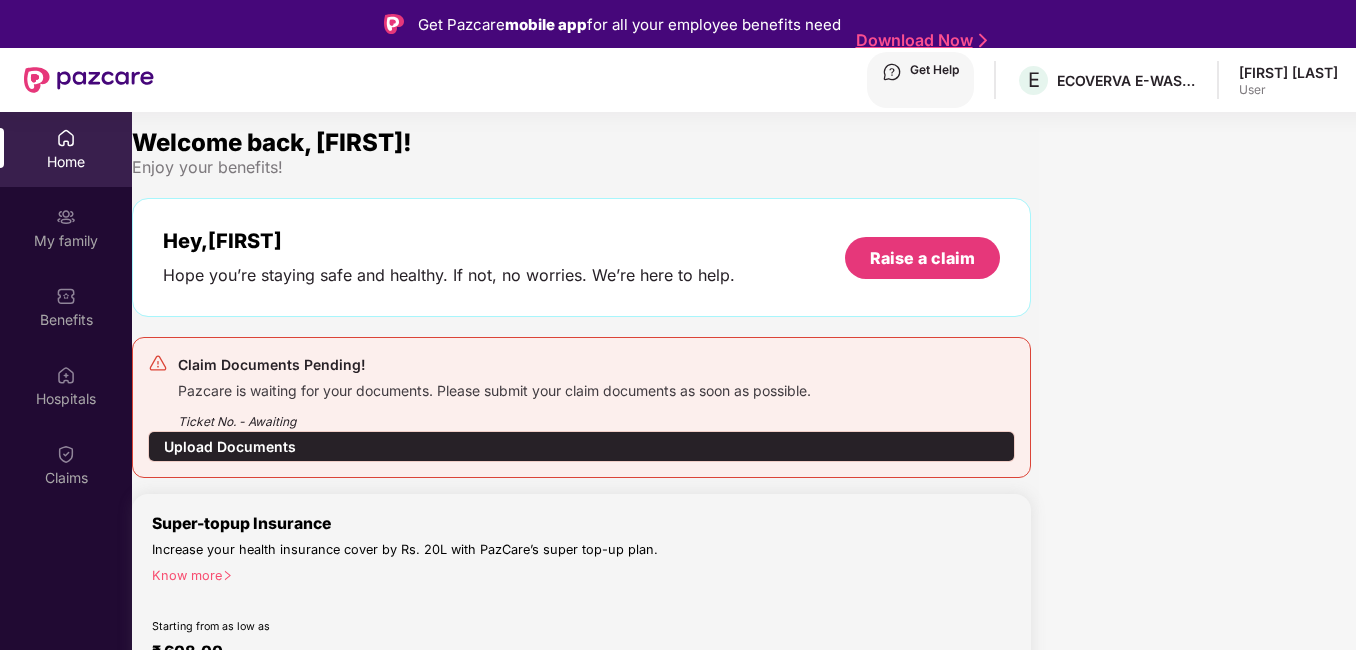 click on "Upload Documents" at bounding box center (581, 446) 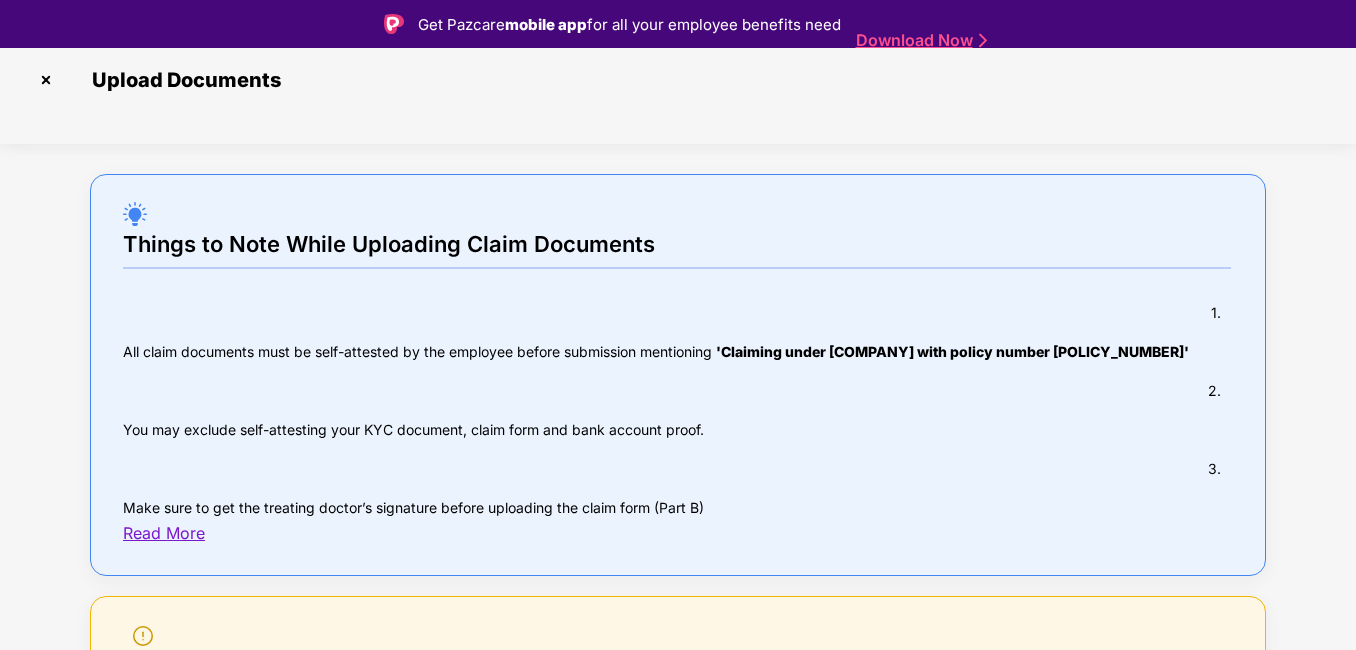 click on "Read More" at bounding box center (677, 533) 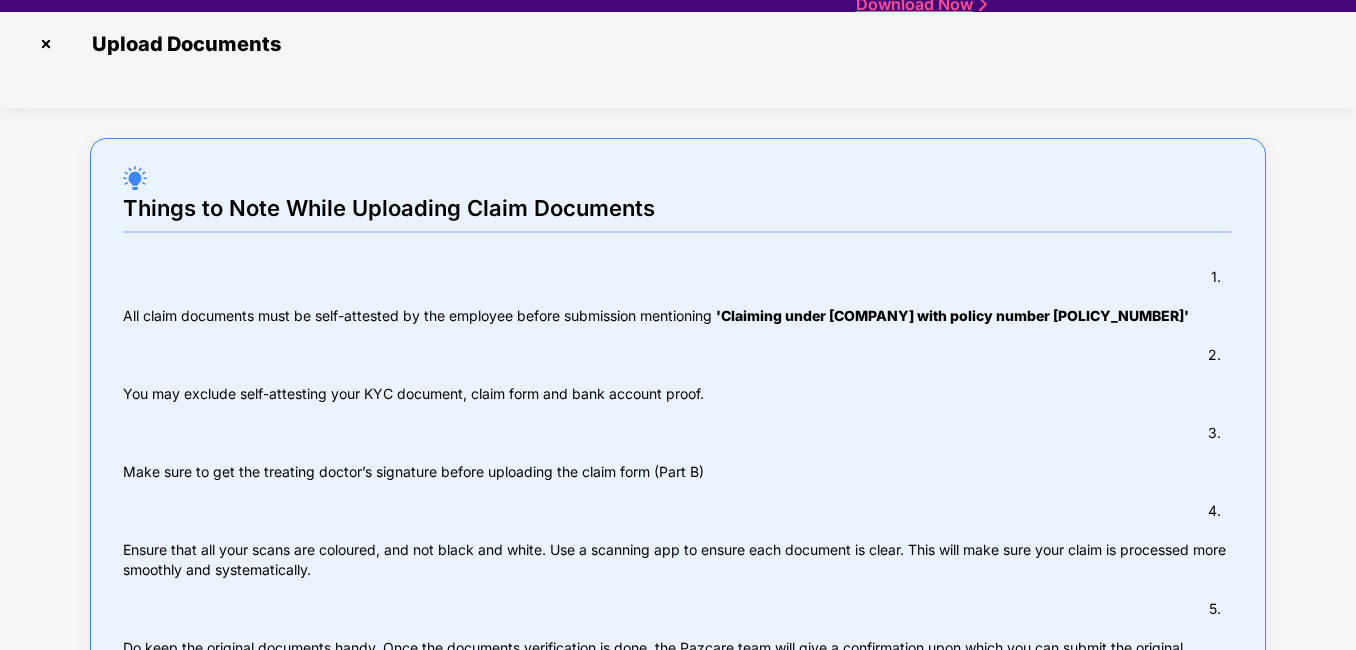 scroll, scrollTop: 48, scrollLeft: 0, axis: vertical 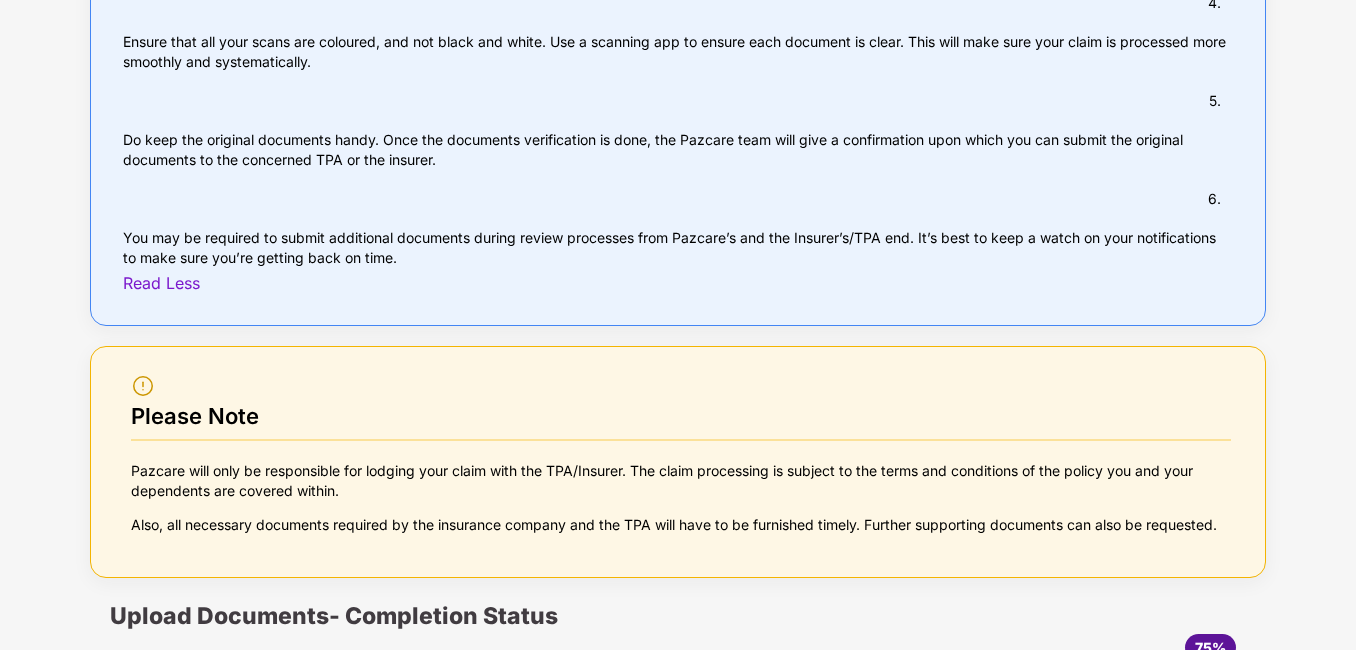 click on "Save and Exit" at bounding box center (1032, 1539) 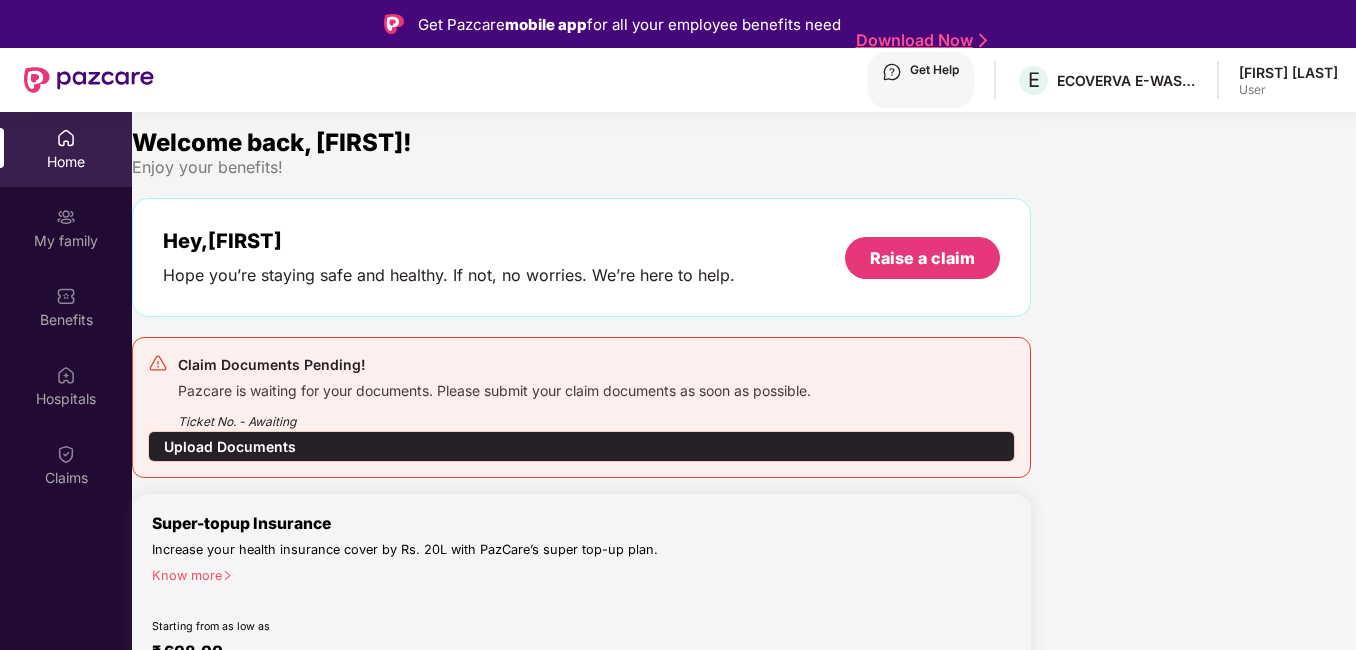 scroll, scrollTop: 0, scrollLeft: 0, axis: both 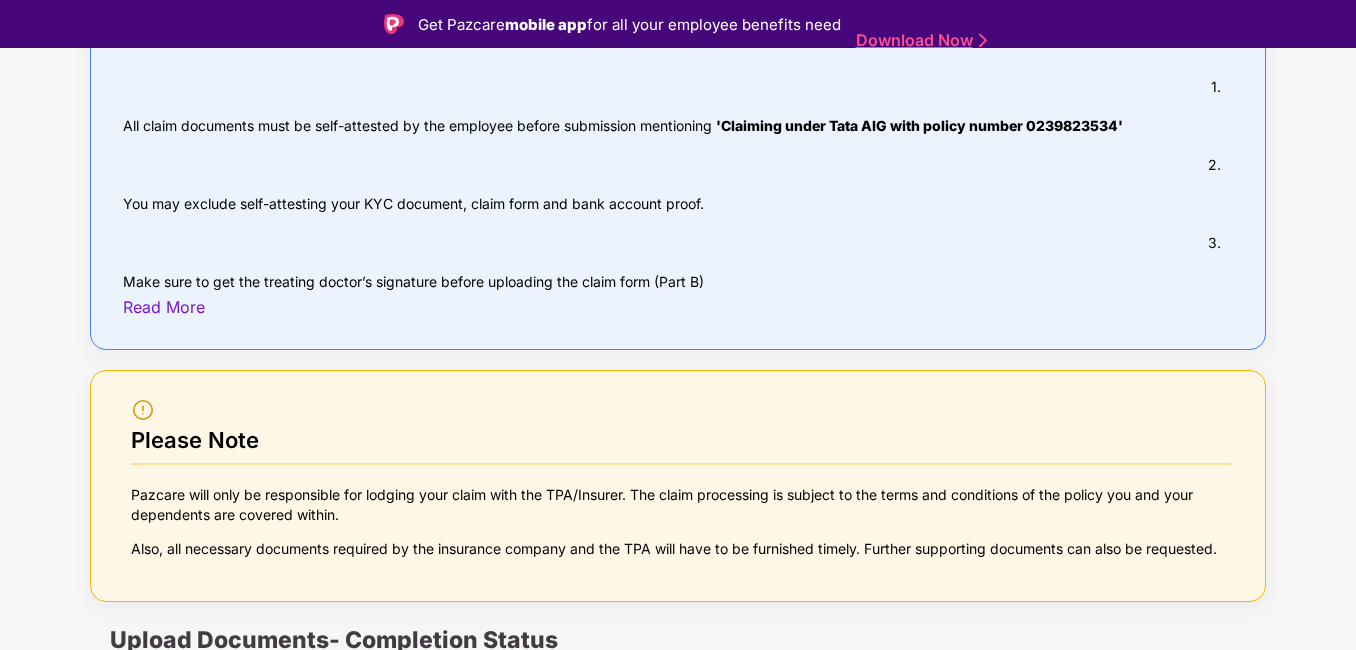 click on "Submit" at bounding box center (1186, 1563) 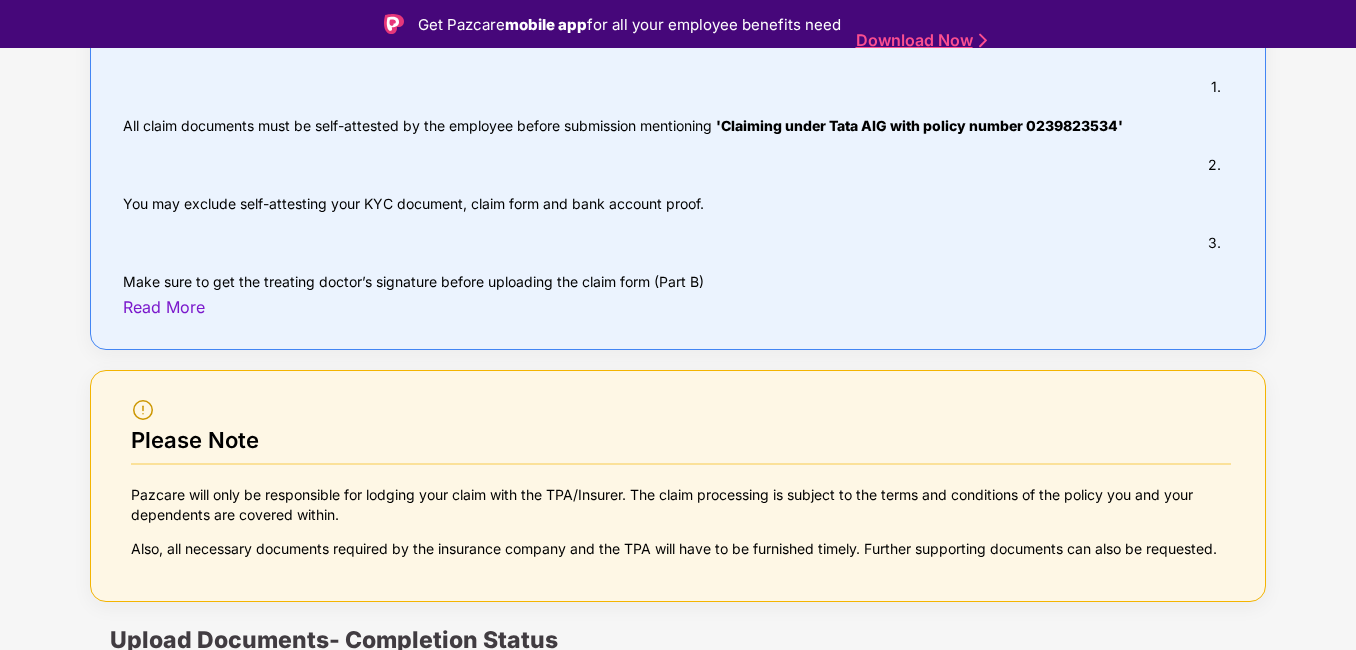 click on "Back to Dashboard" at bounding box center (180, 981) 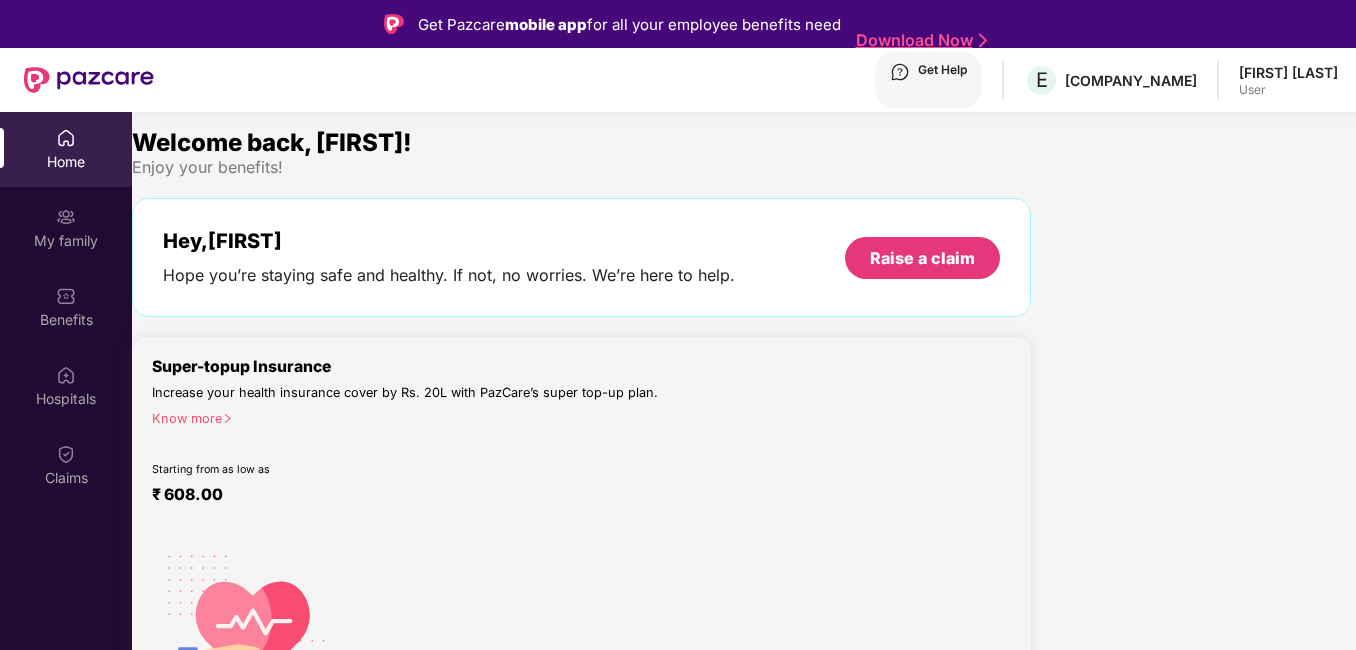 scroll, scrollTop: 0, scrollLeft: 0, axis: both 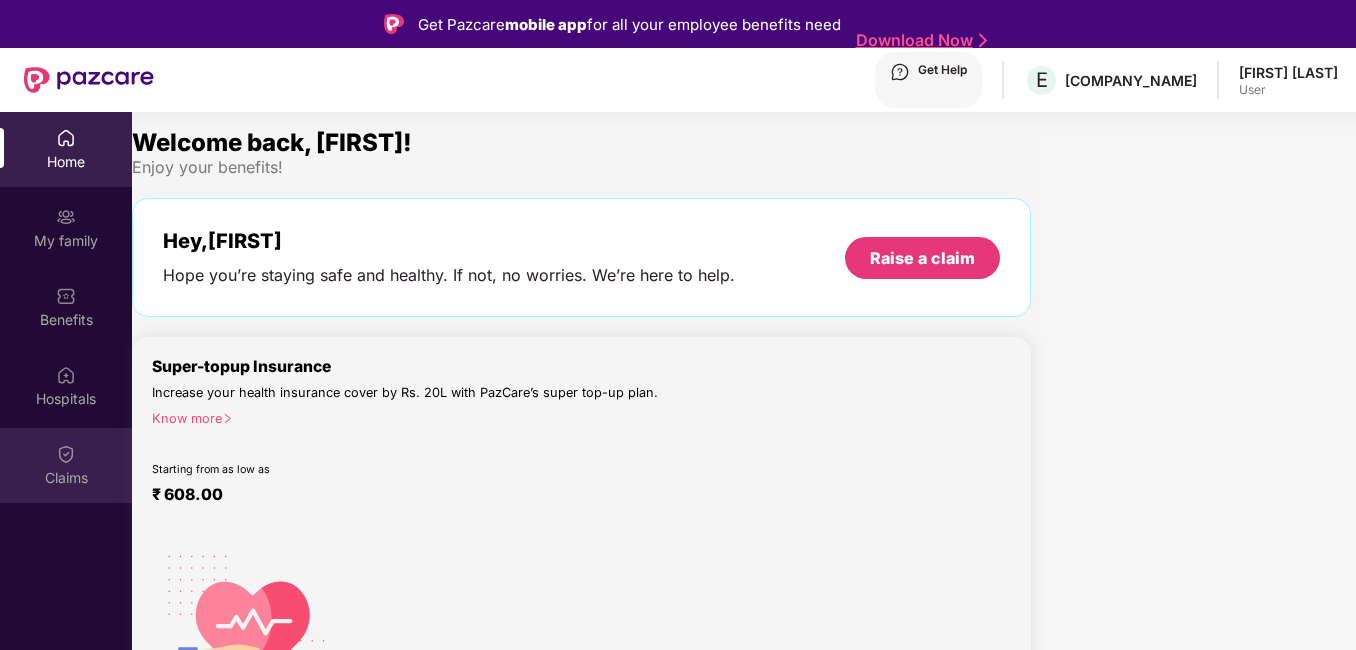 click on "Claims" at bounding box center [66, 465] 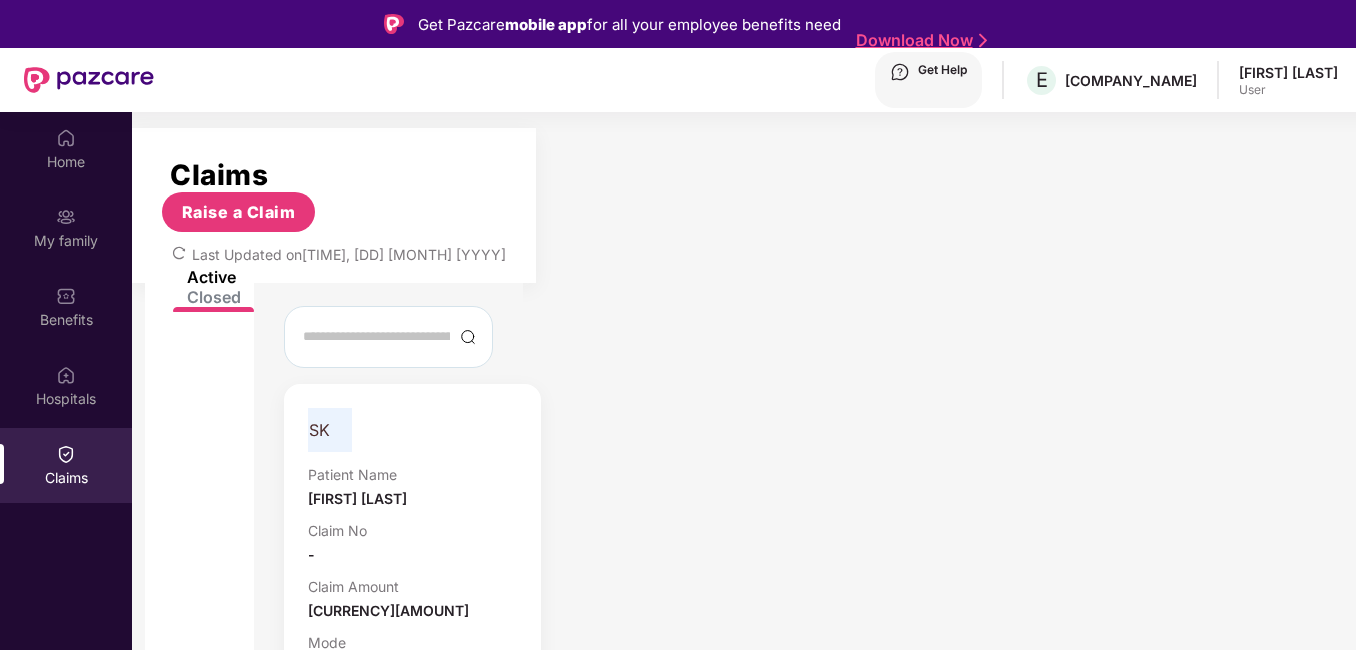 click on "Closed" at bounding box center (205, 297) 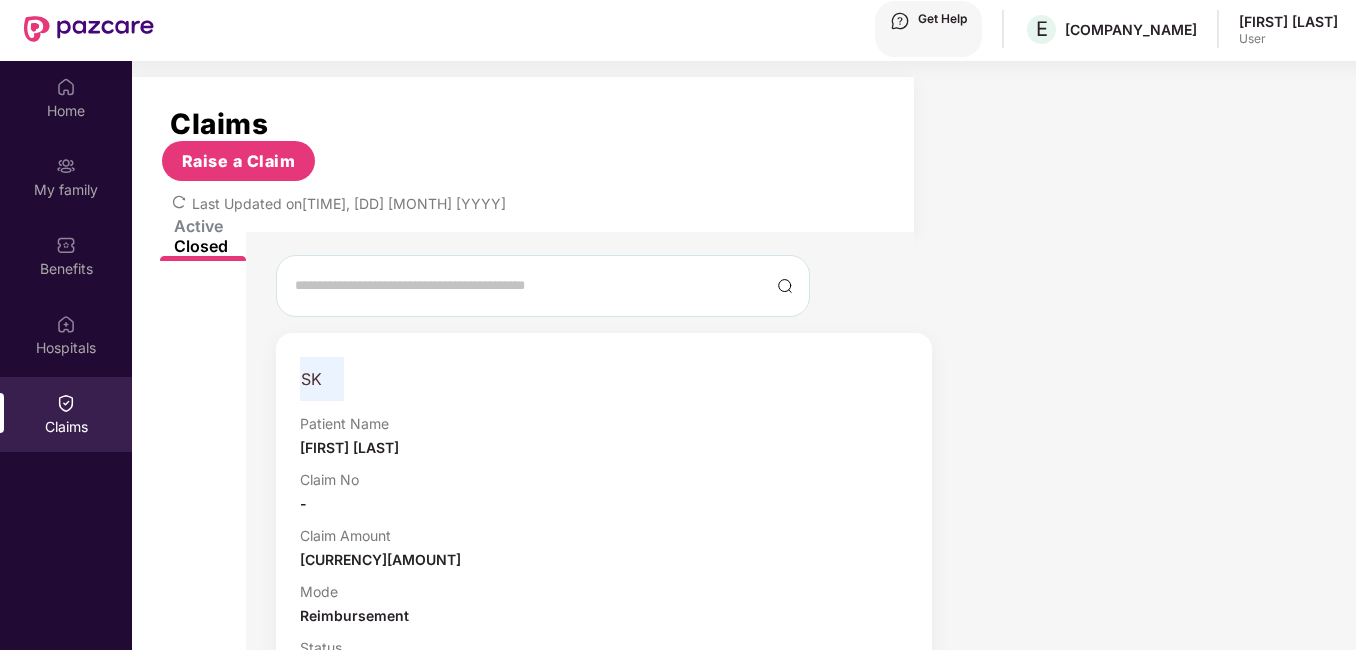 scroll, scrollTop: 112, scrollLeft: 0, axis: vertical 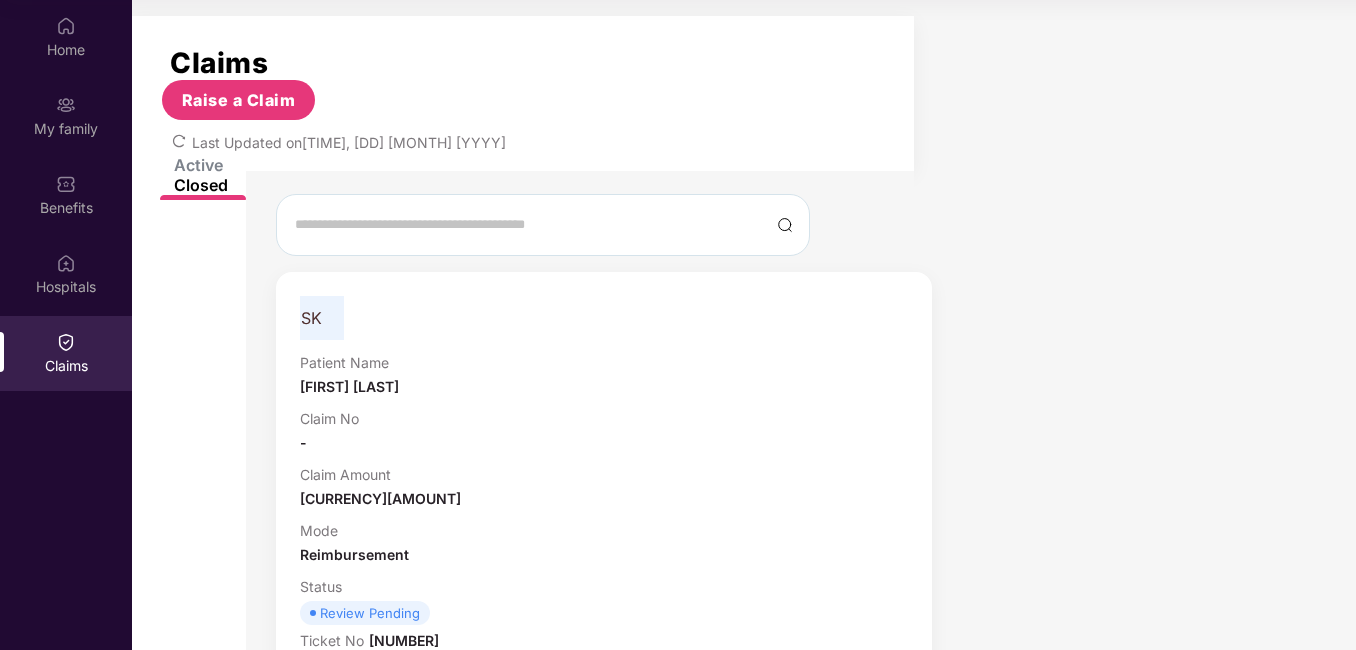 click on "View More" at bounding box center [604, 1713] 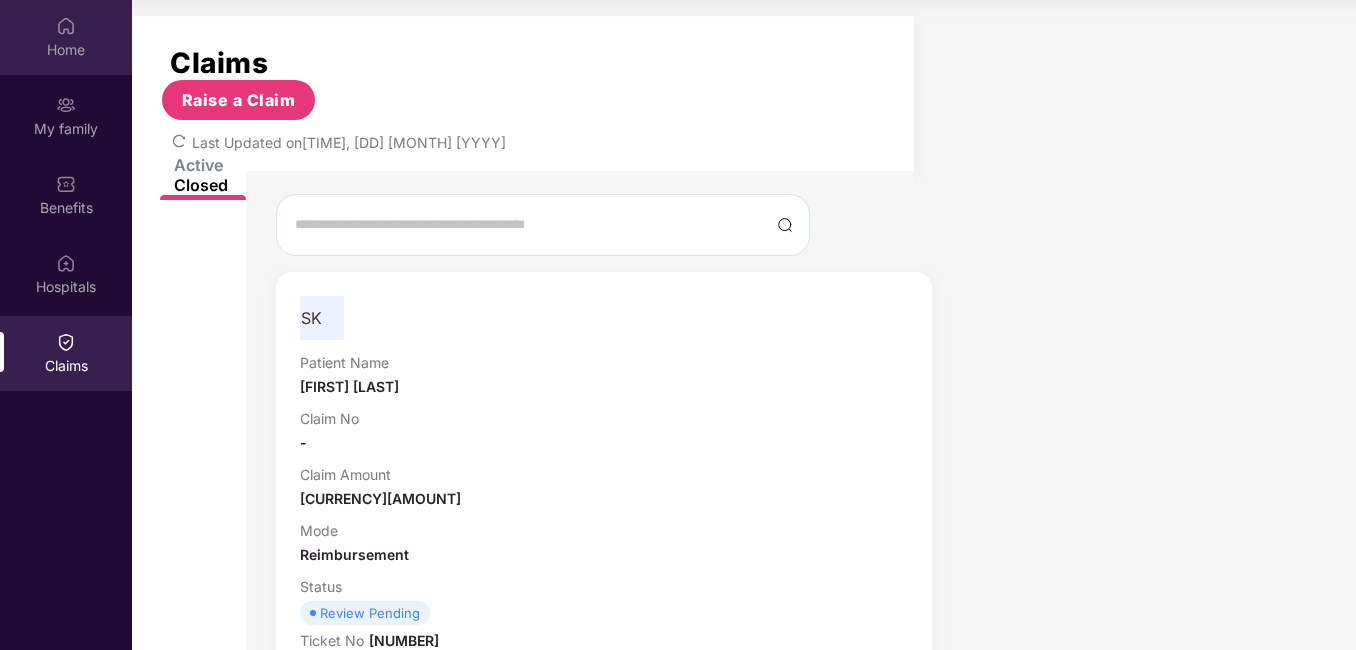 click on "Home" at bounding box center [66, 50] 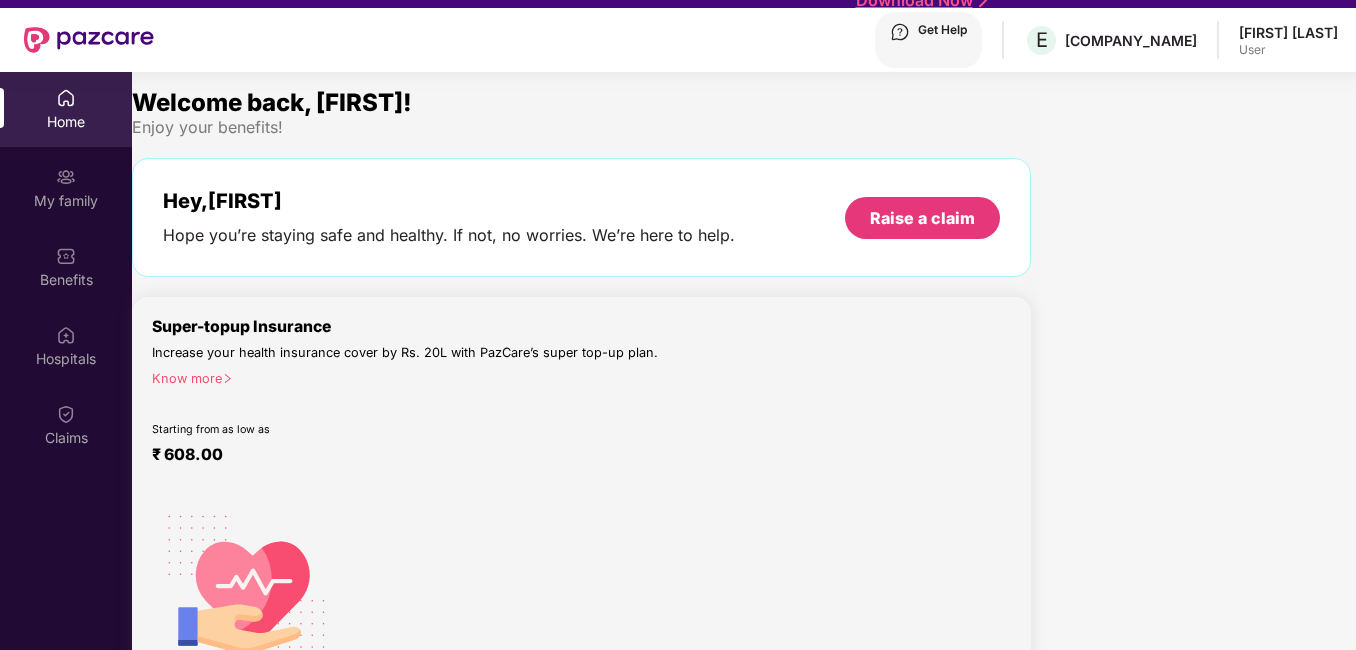 scroll, scrollTop: 112, scrollLeft: 0, axis: vertical 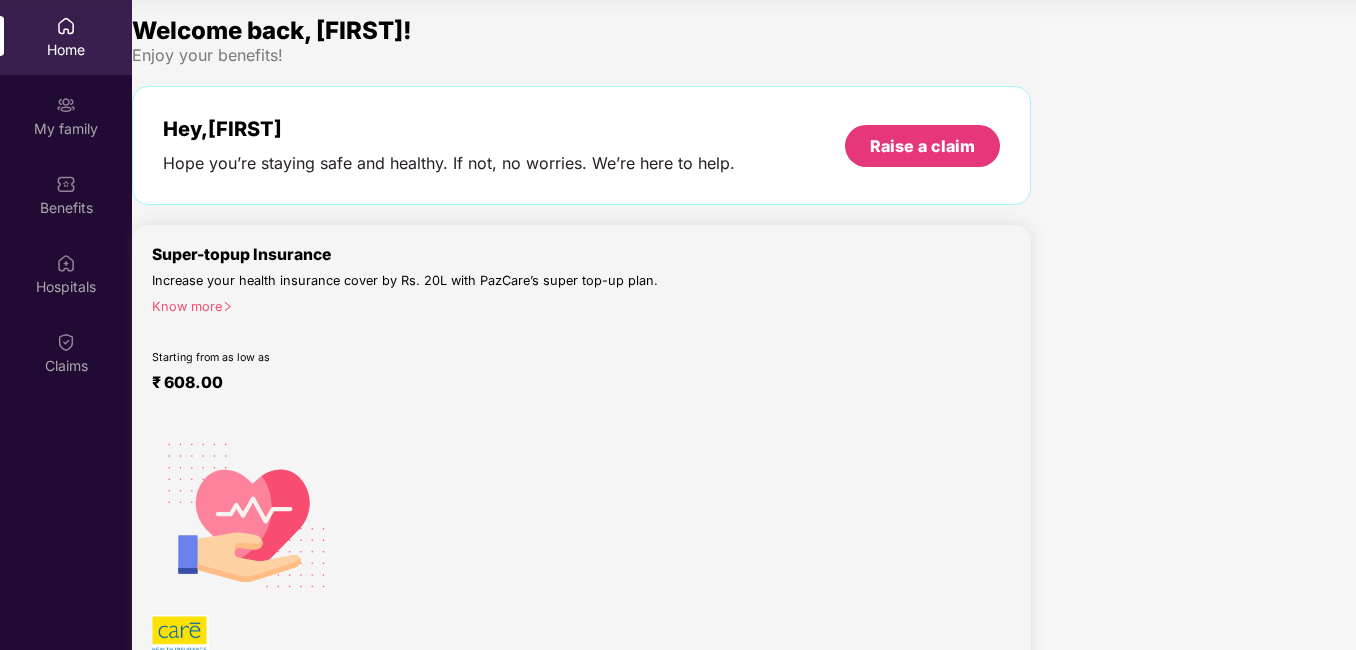 click on "Welcome back, [FIRST]! Enjoy your benefits! Hey, [FIRST] Hope you’re staying safe and healthy. If not, no worries. We’re here to help. Raise a claim Super-topup Insurance Increase your health insurance cover by Rs. 20L with PazCare’s super top-up plan. Know more  Starting from as low as ₹ 608.00 Buy Now Upto 45% off  on Fitpass pro annual membership plan Unlimited access to 8,100 gyms and fitness studios across India Free Noise smartwatch  worth ₹5,999 to track your fitness progress Personalized diet plans from expert nutritionists             Frequently Asked Questions!        Buy Now Upto 30% off  on Cult Elite annual membership across India Unlimited access to all group classes at cult centers & ELITE/PRO GYMS in your city. 10% discount on Cult Store.  Registered mobile number should not have active memberships. Buy Now Doctor Consultation for your family Audio/Video consultation across multiple specialities Cover entire family (upto 5 members) Contact experts 24 X 7 Start Consultation Get  Get" at bounding box center (581, 3397) 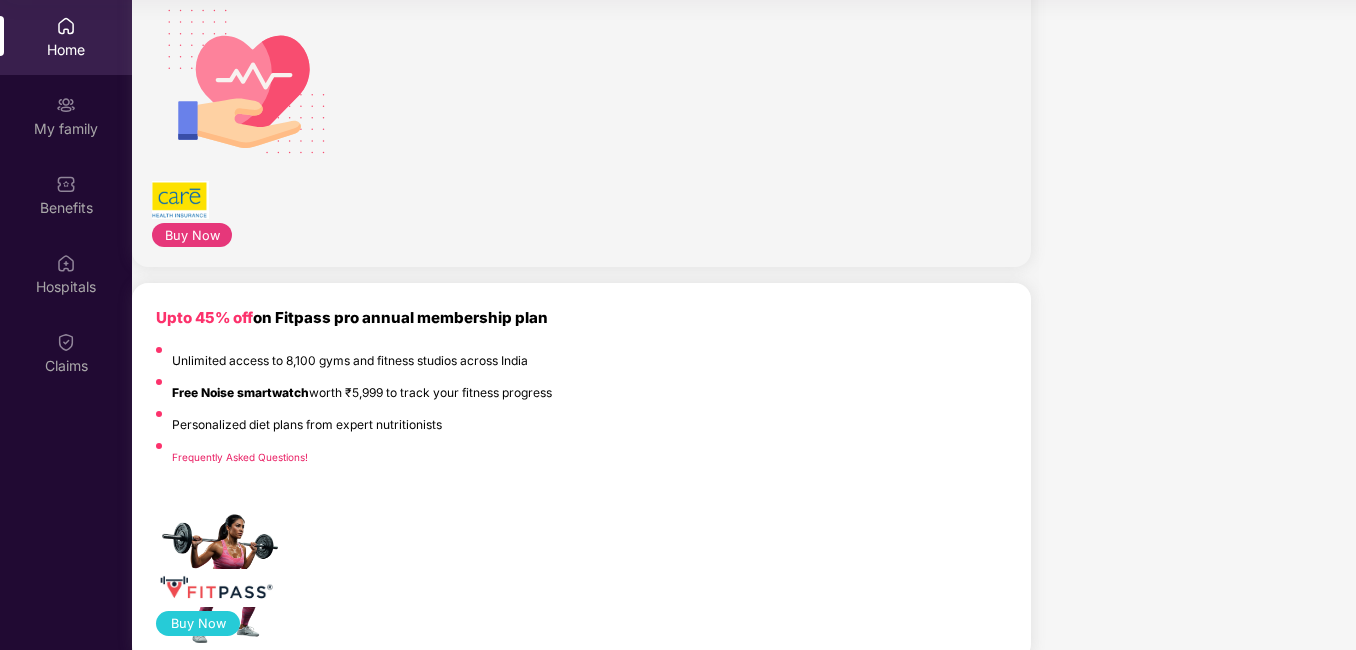 scroll, scrollTop: 280, scrollLeft: 0, axis: vertical 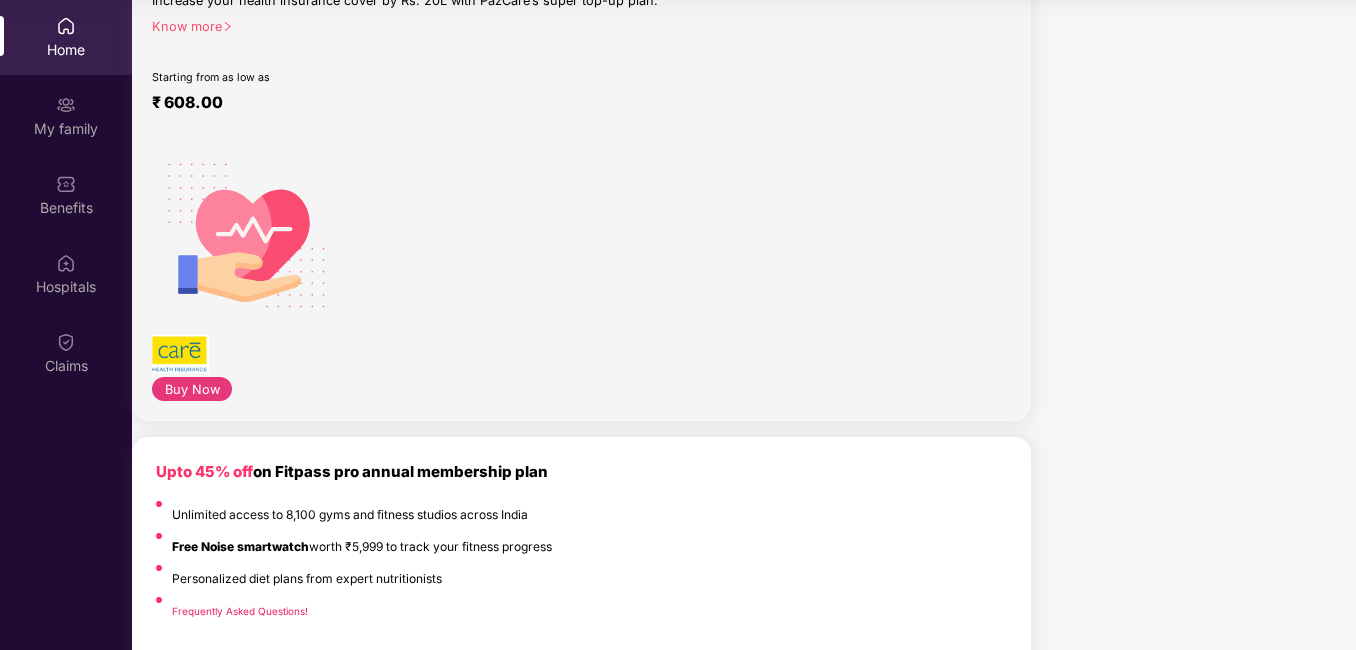 click on "View details" at bounding box center (208, 6465) 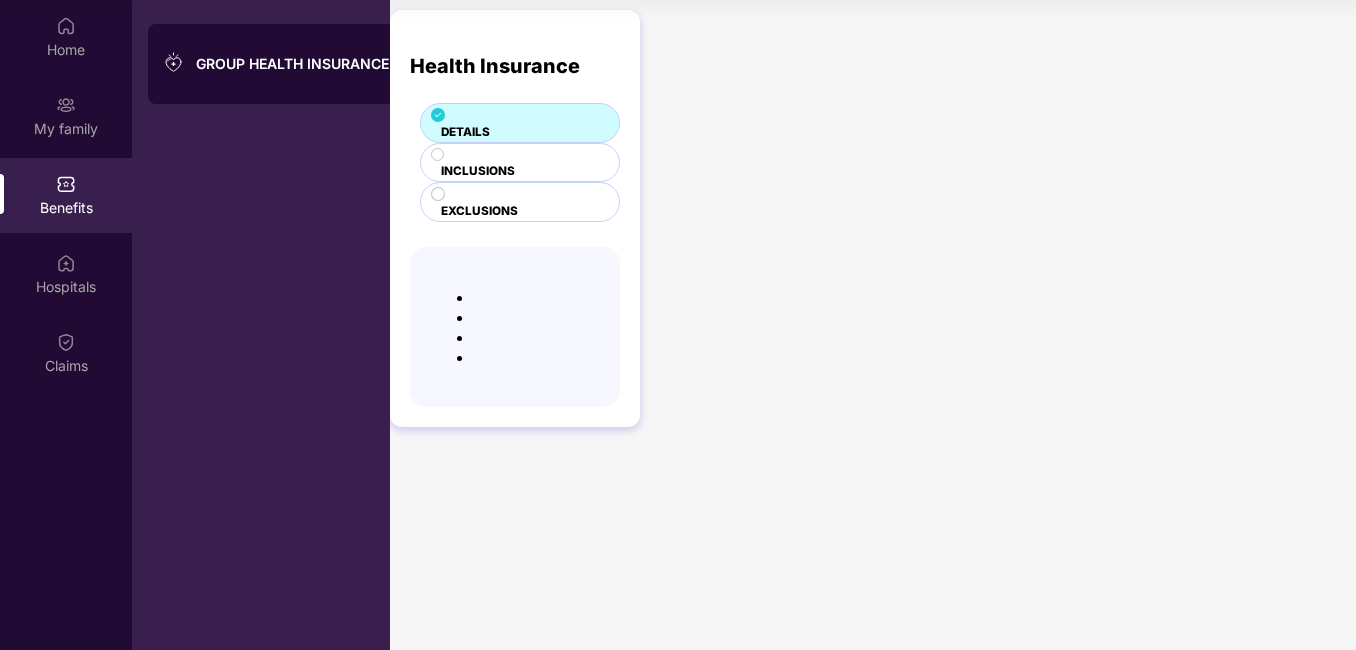 scroll, scrollTop: 0, scrollLeft: 0, axis: both 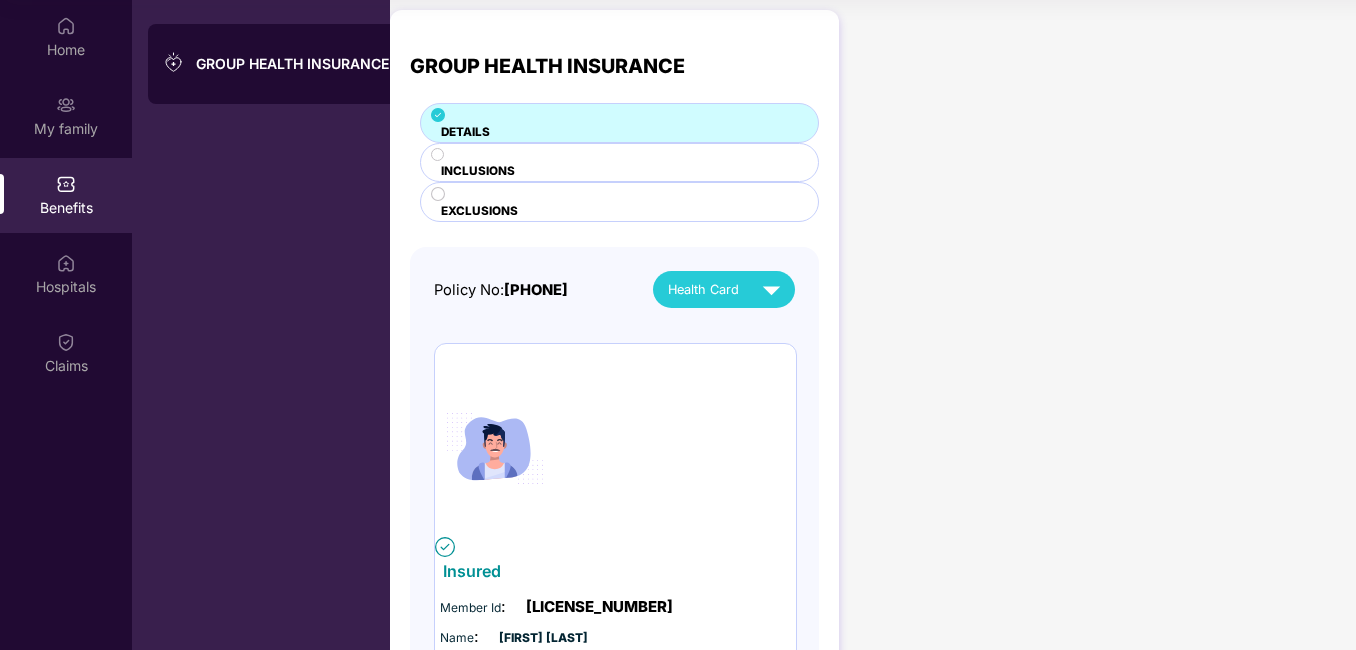 click on "INCLUSIONS" at bounding box center (465, 132) 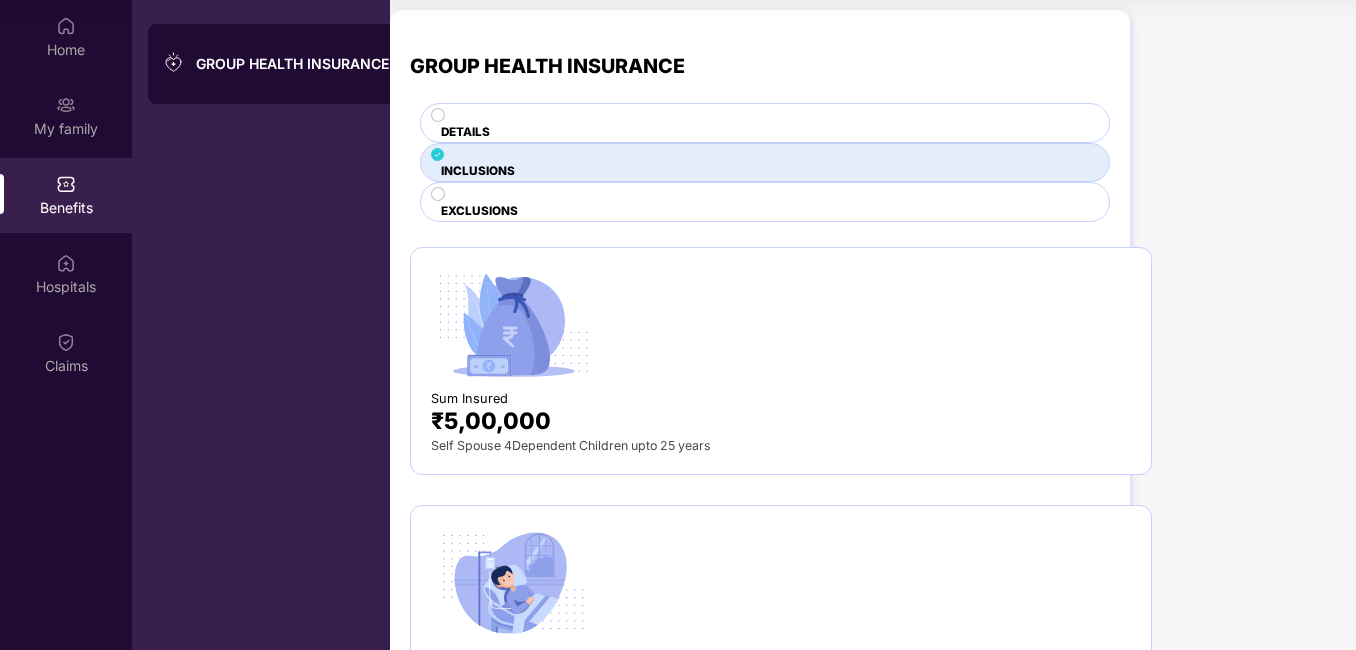 click on "EXCLUSIONS" at bounding box center (765, 133) 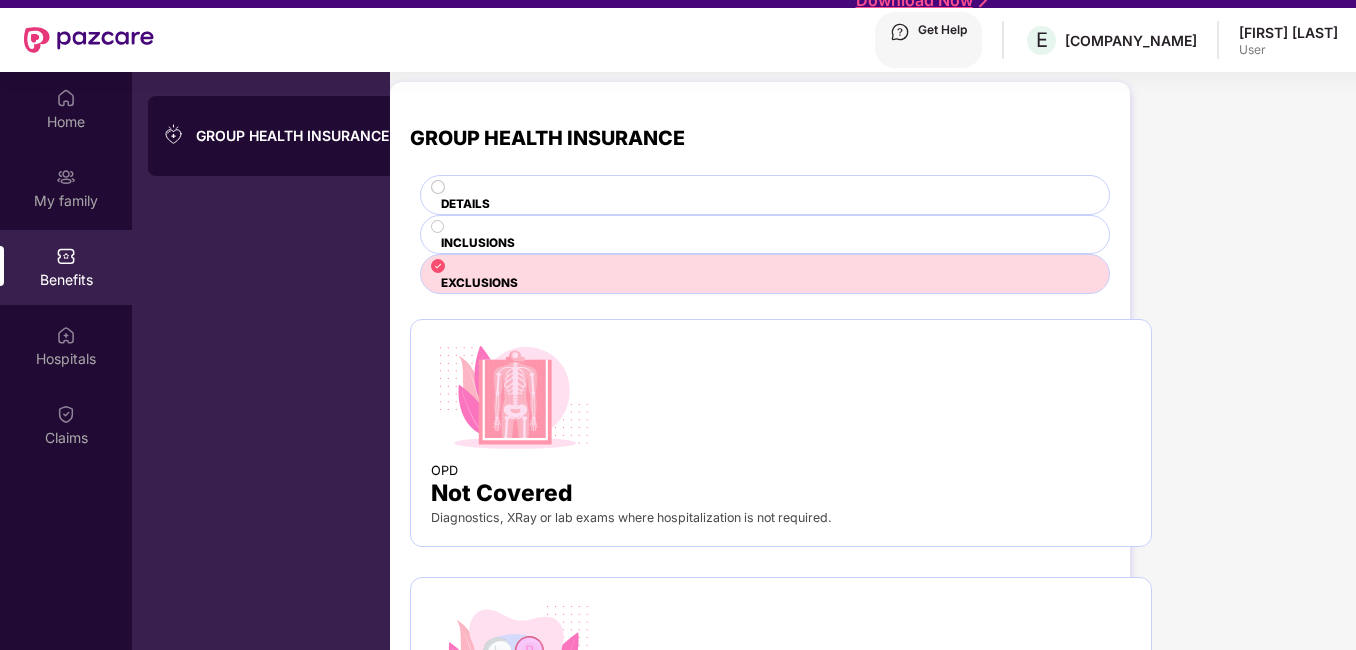 scroll, scrollTop: 25, scrollLeft: 0, axis: vertical 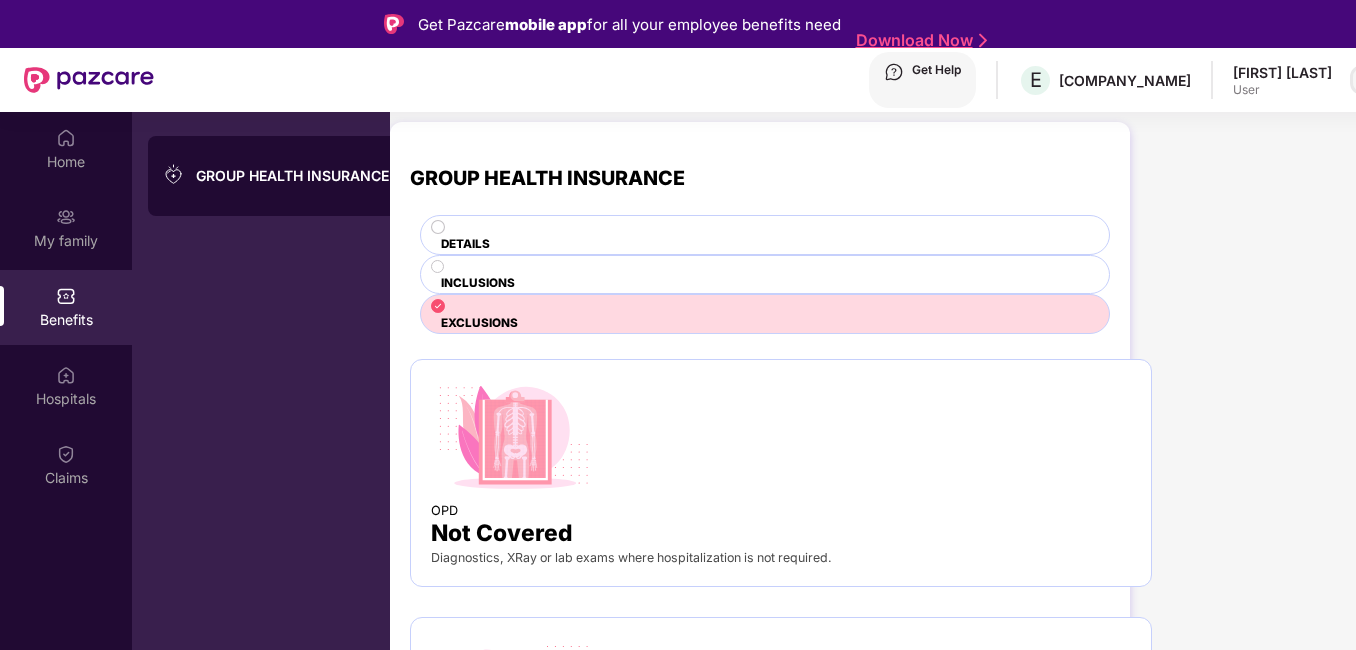 click at bounding box center [1365, 80] 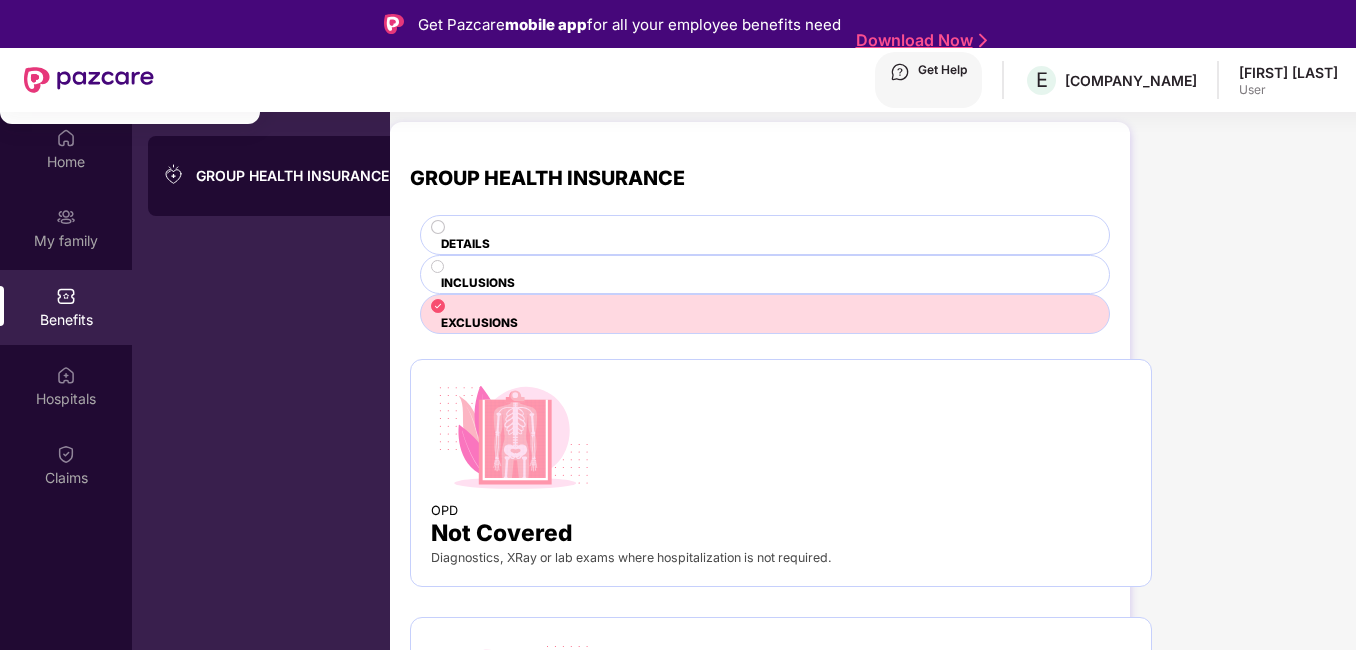 click on "[FIRST] [LAST]" at bounding box center (105, 86) 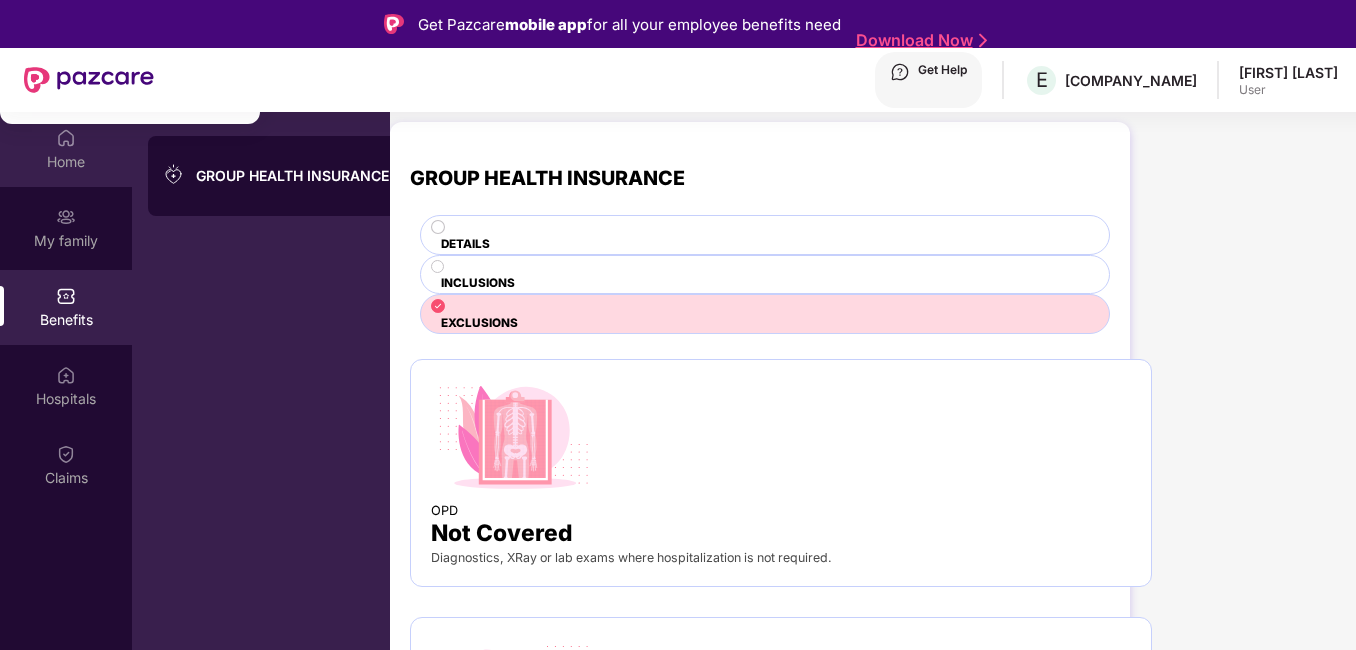 click on "Home" at bounding box center (66, 149) 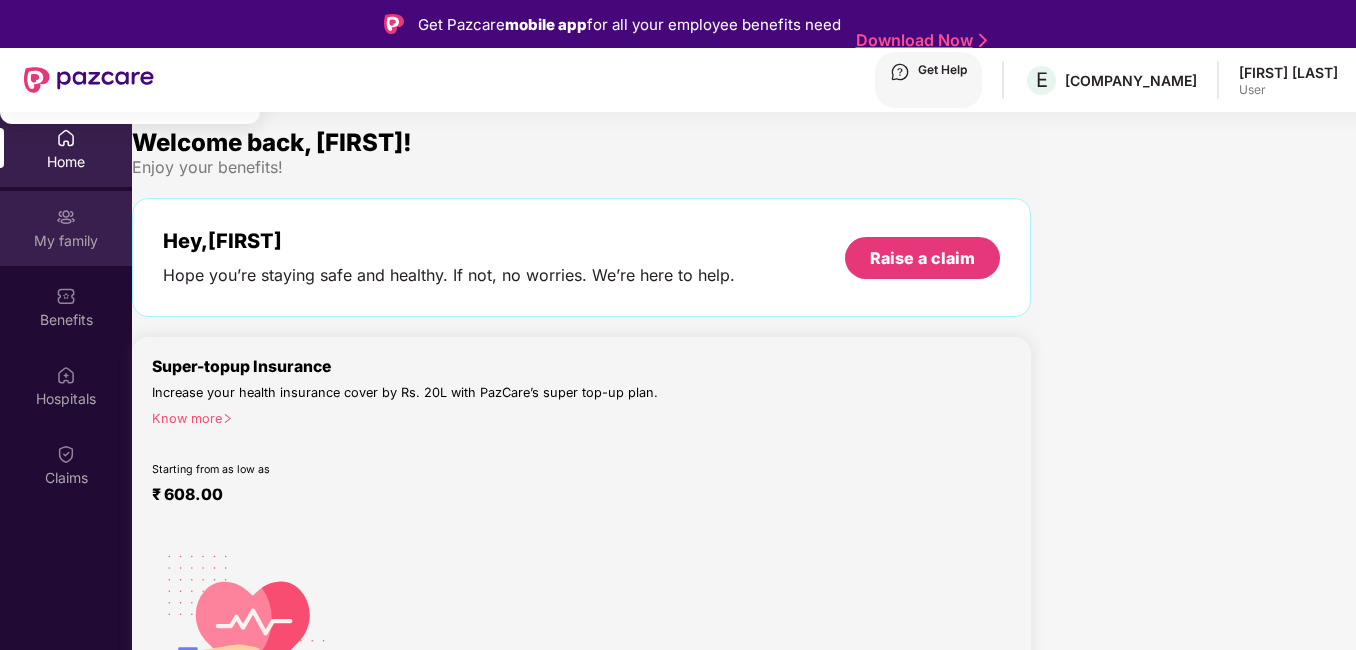 click on "My family" at bounding box center (66, 228) 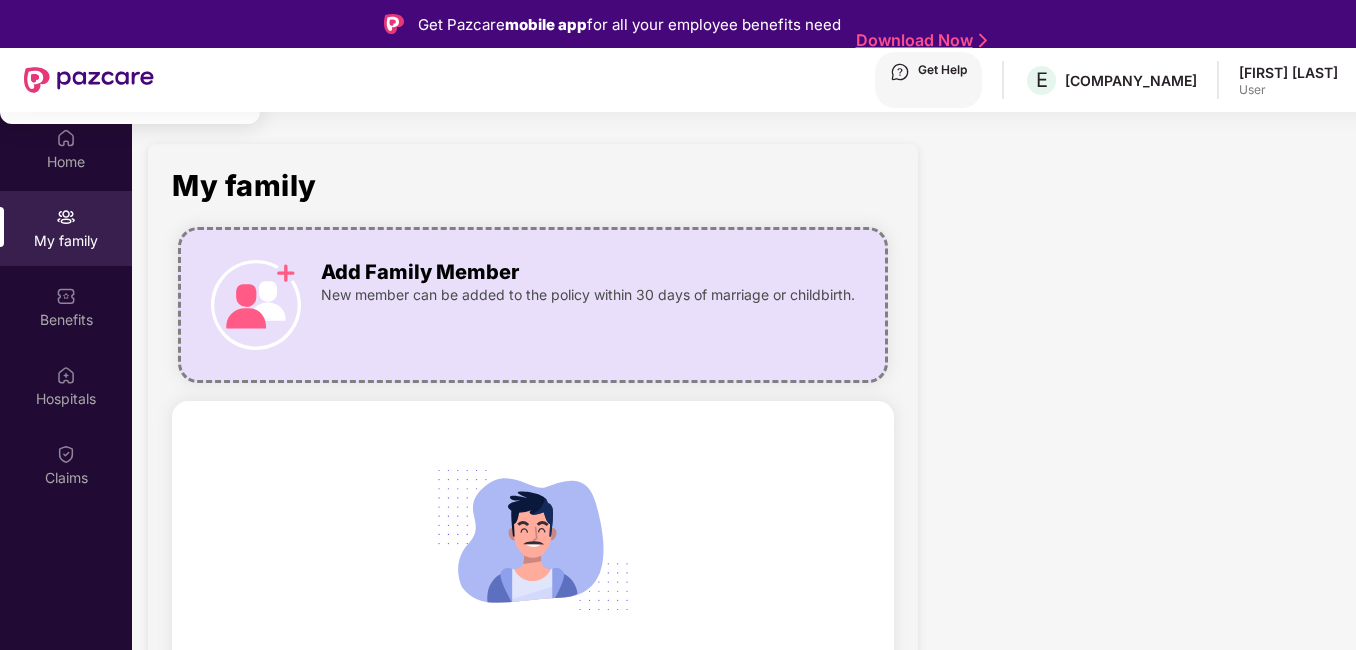 click on "Add Family Member" at bounding box center (588, 272) 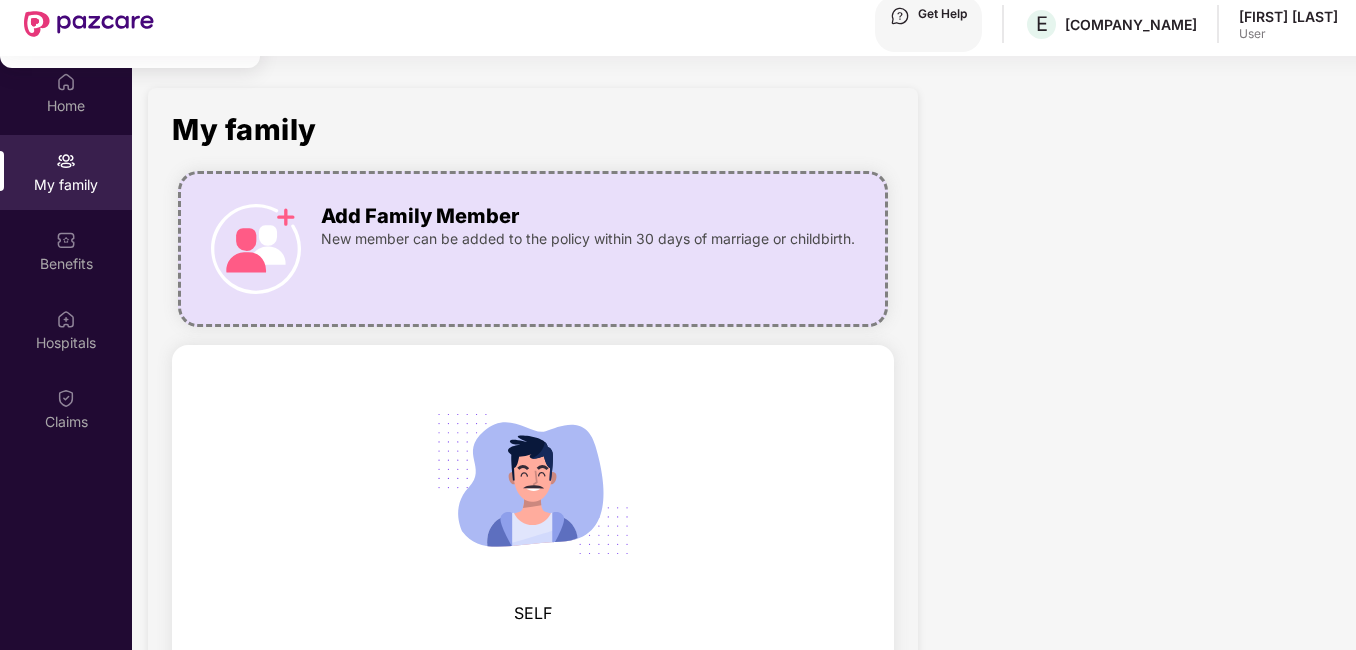 scroll, scrollTop: 112, scrollLeft: 0, axis: vertical 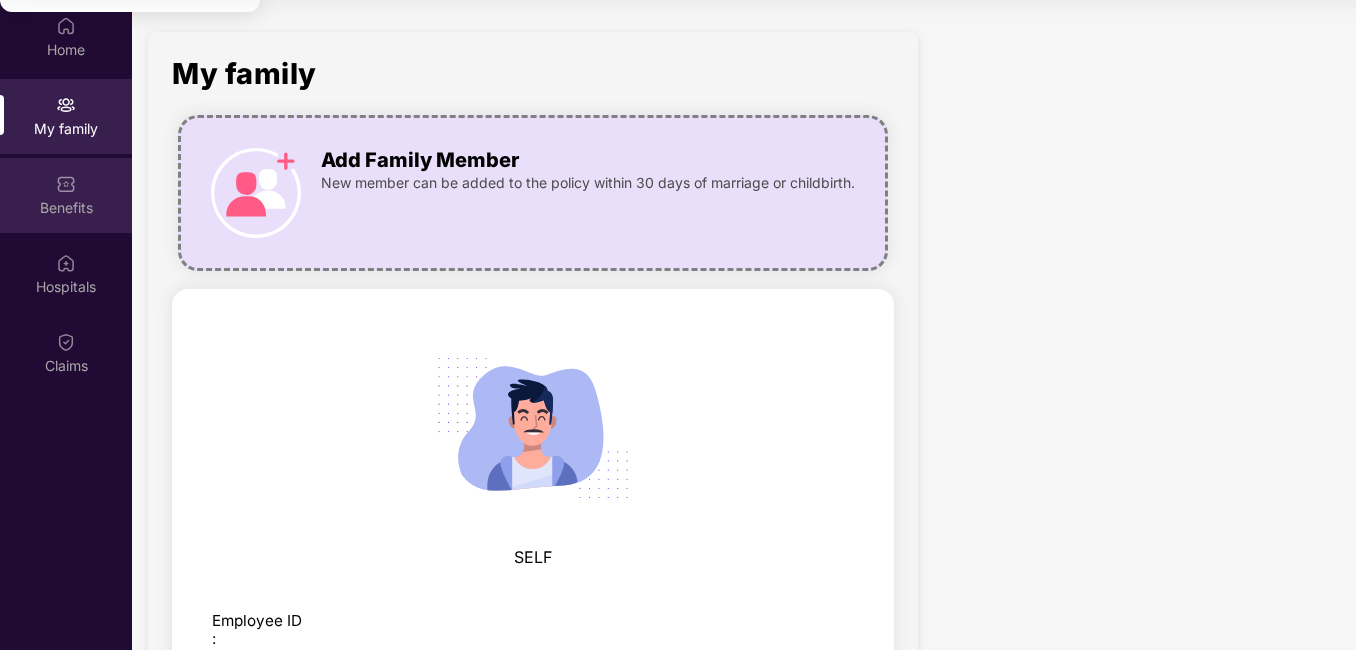 click on "Benefits" at bounding box center (66, 195) 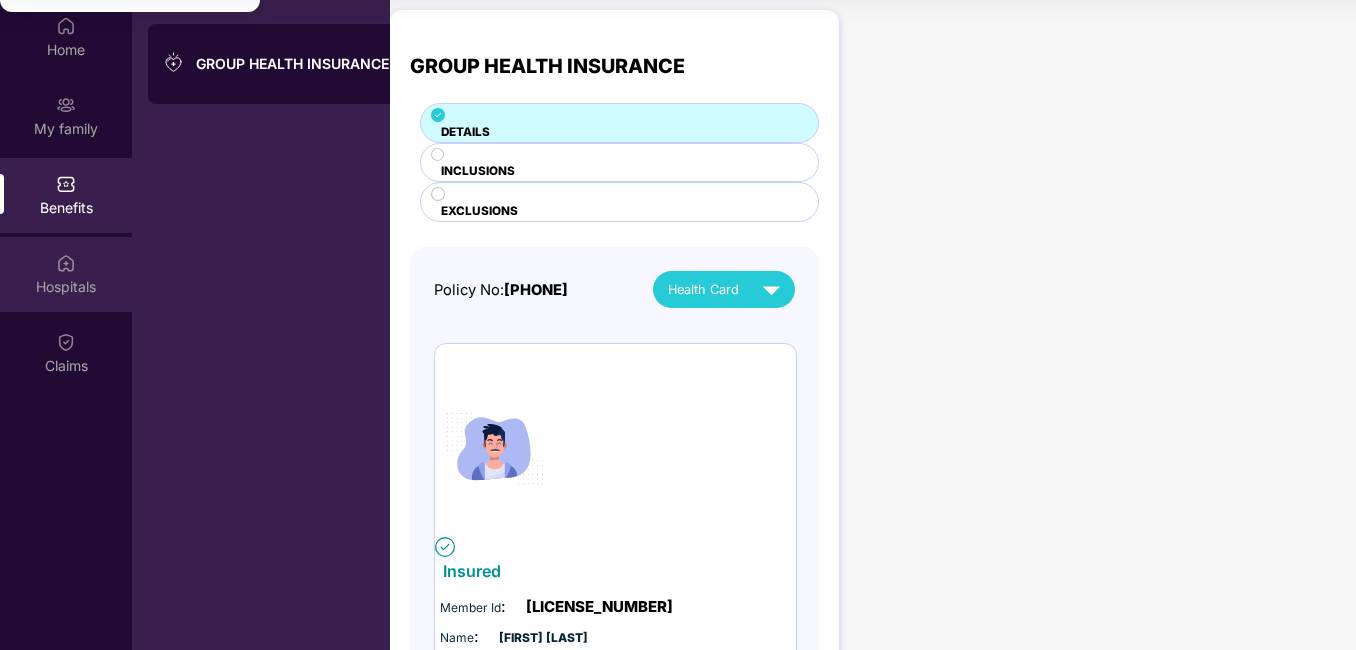 click at bounding box center [66, 26] 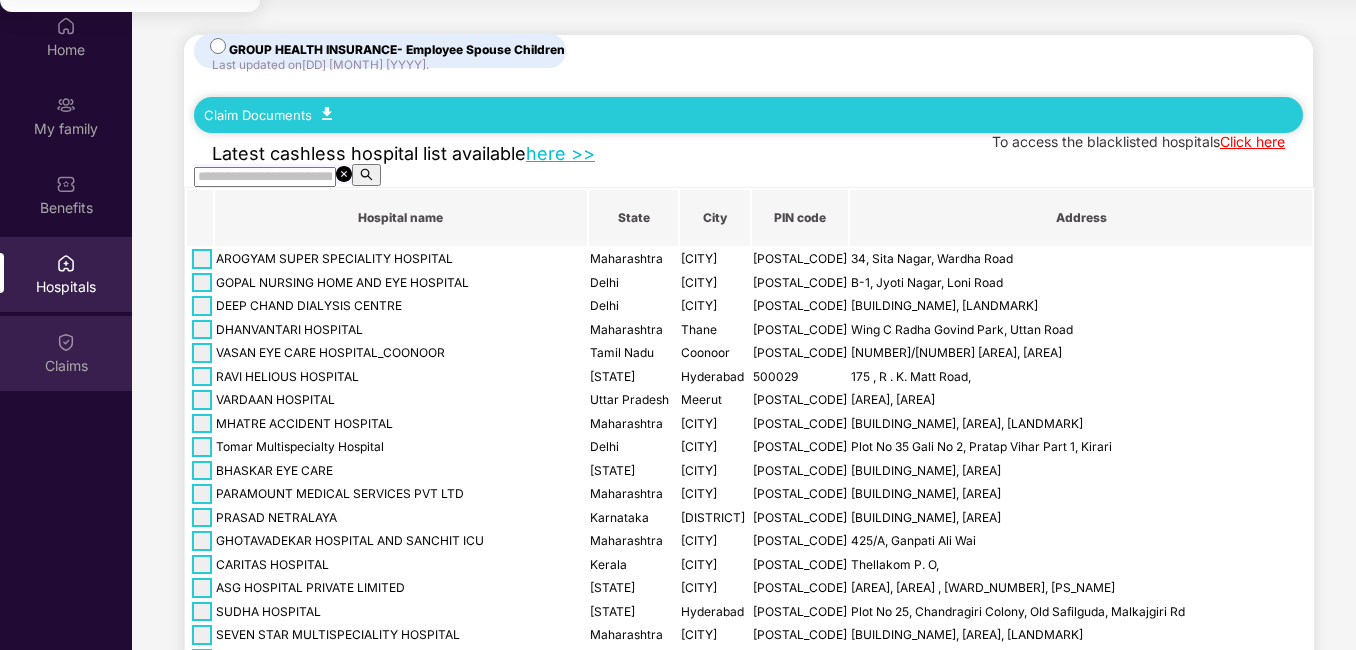 click on "Claims" at bounding box center (66, 353) 